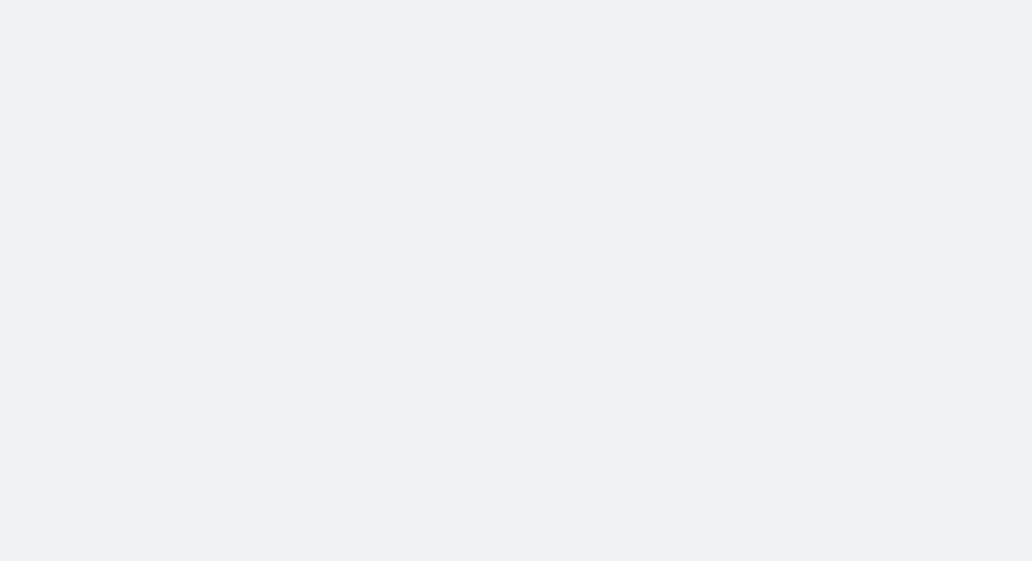 scroll, scrollTop: 0, scrollLeft: 0, axis: both 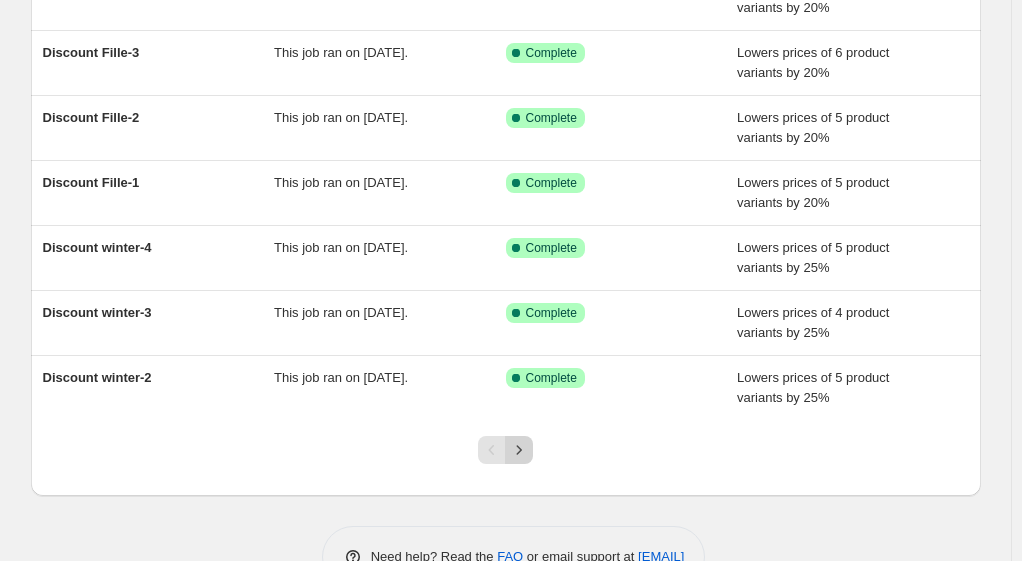 click 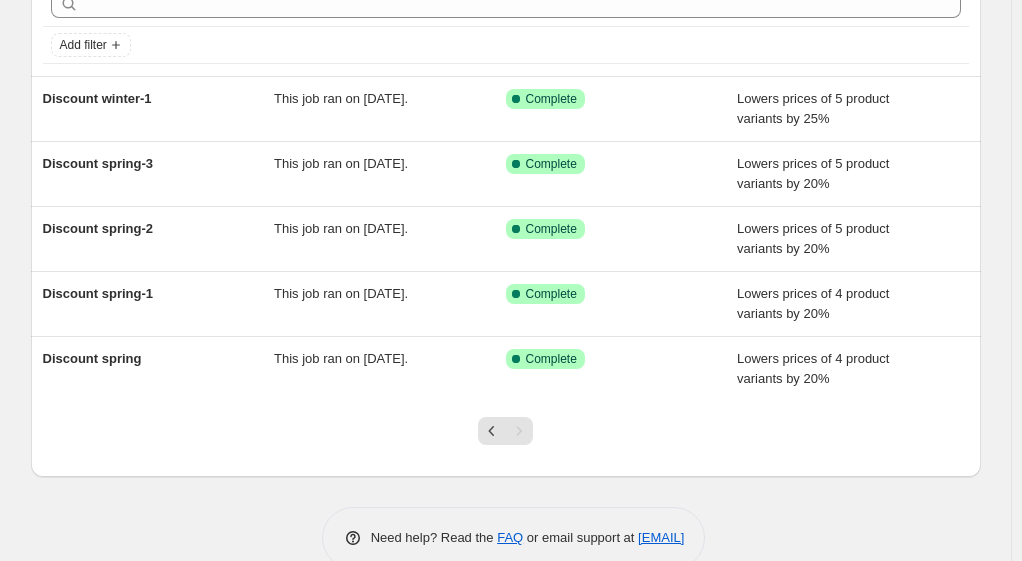 scroll, scrollTop: 98, scrollLeft: 0, axis: vertical 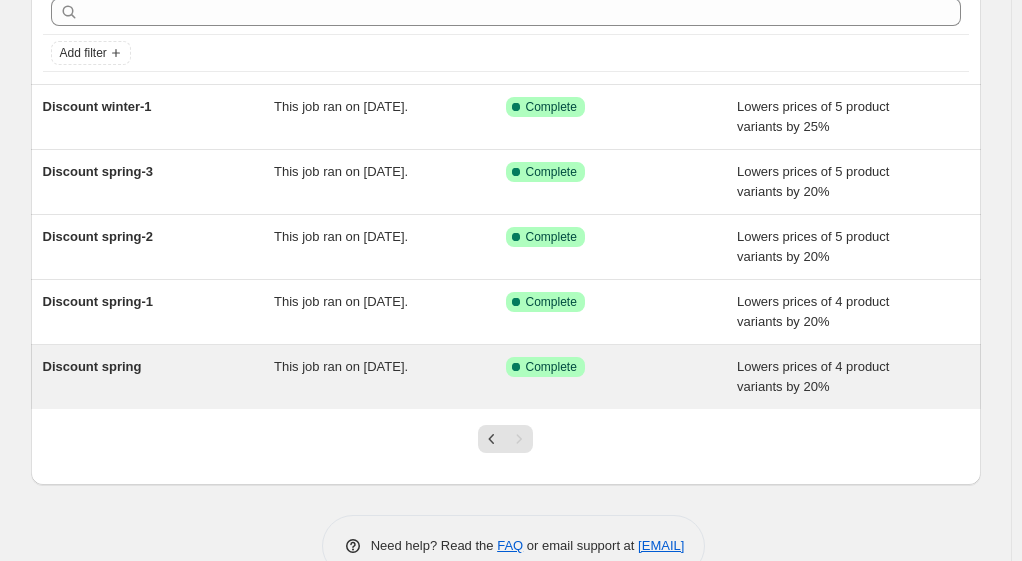 click on "Discount spring" at bounding box center (92, 366) 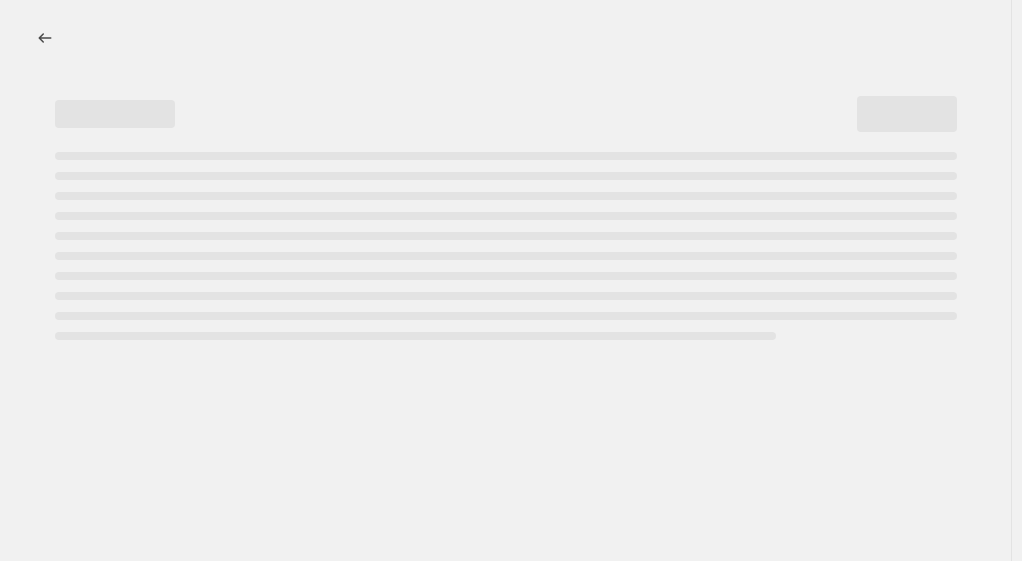 select on "percentage" 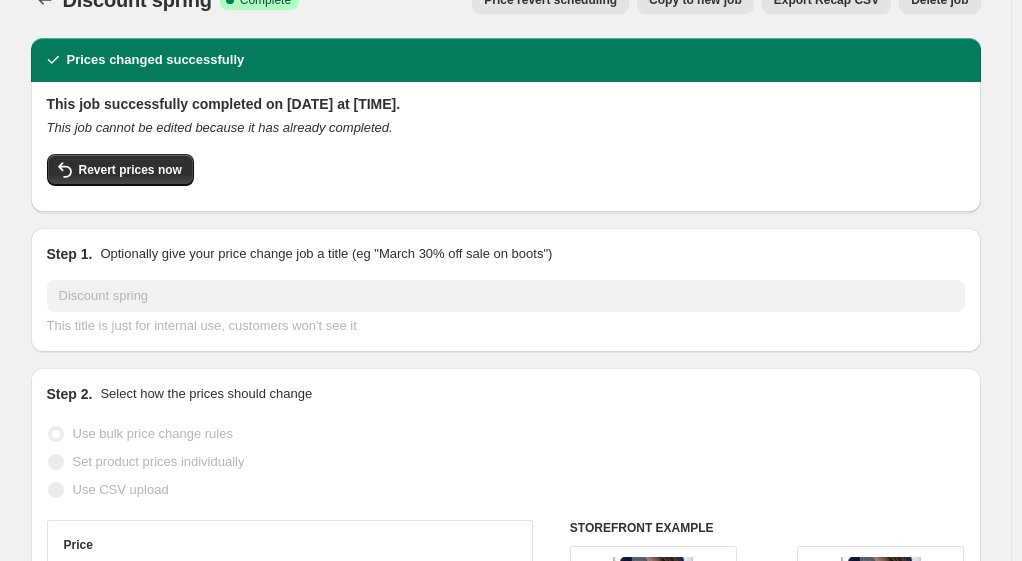 scroll, scrollTop: 36, scrollLeft: 0, axis: vertical 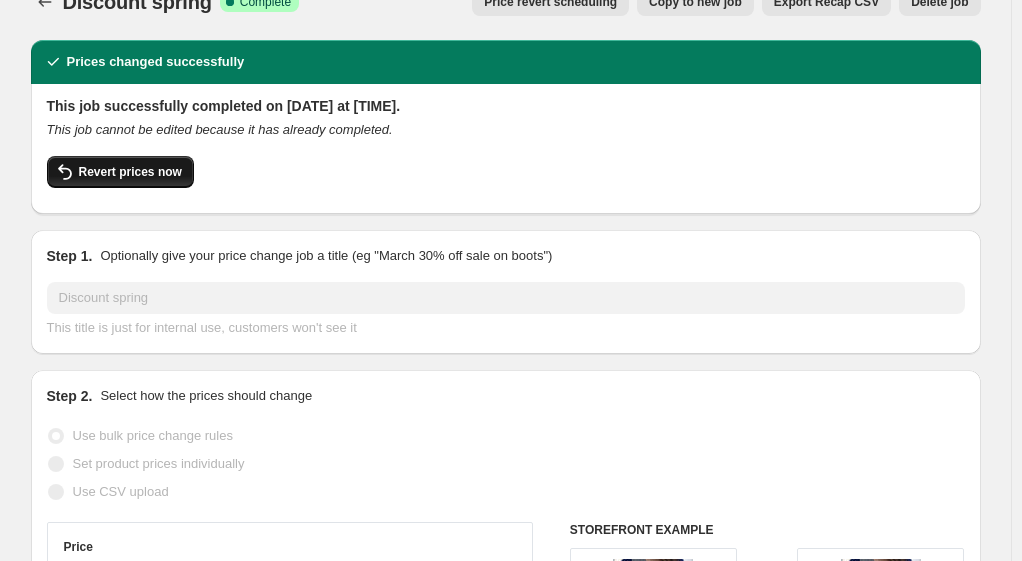 click on "Revert prices now" at bounding box center (130, 172) 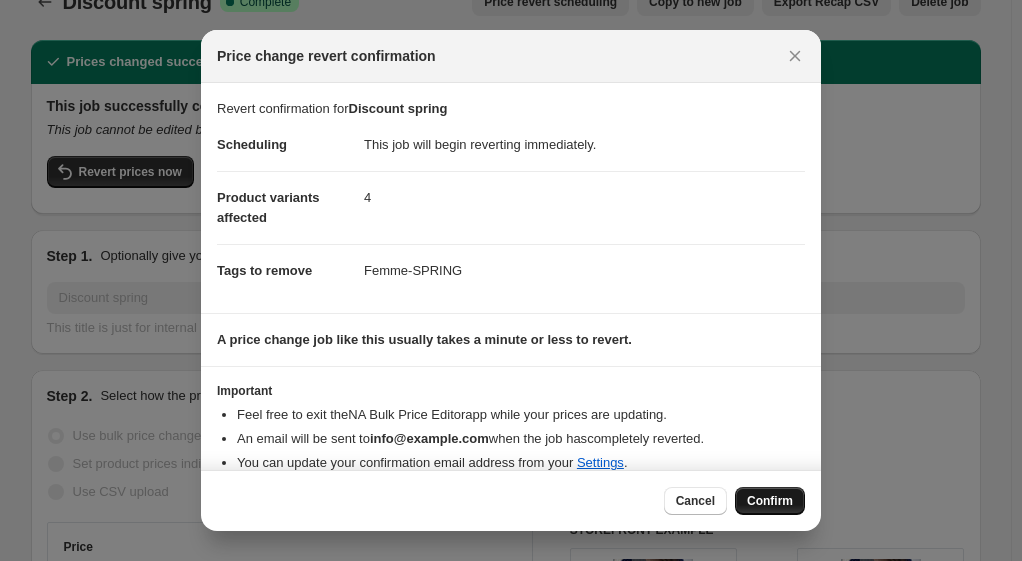 click on "Confirm" at bounding box center [770, 501] 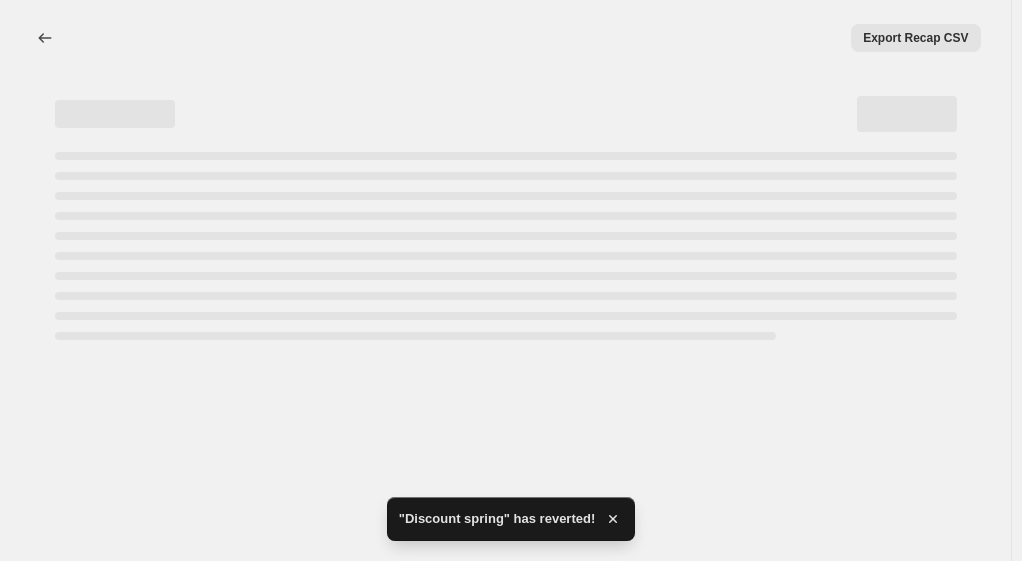 scroll, scrollTop: 0, scrollLeft: 0, axis: both 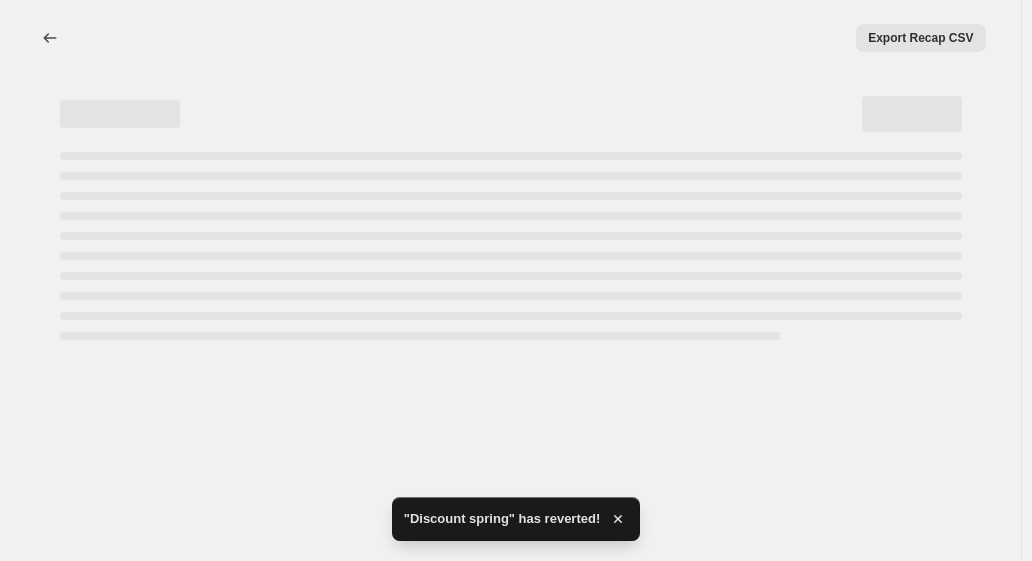 select on "percentage" 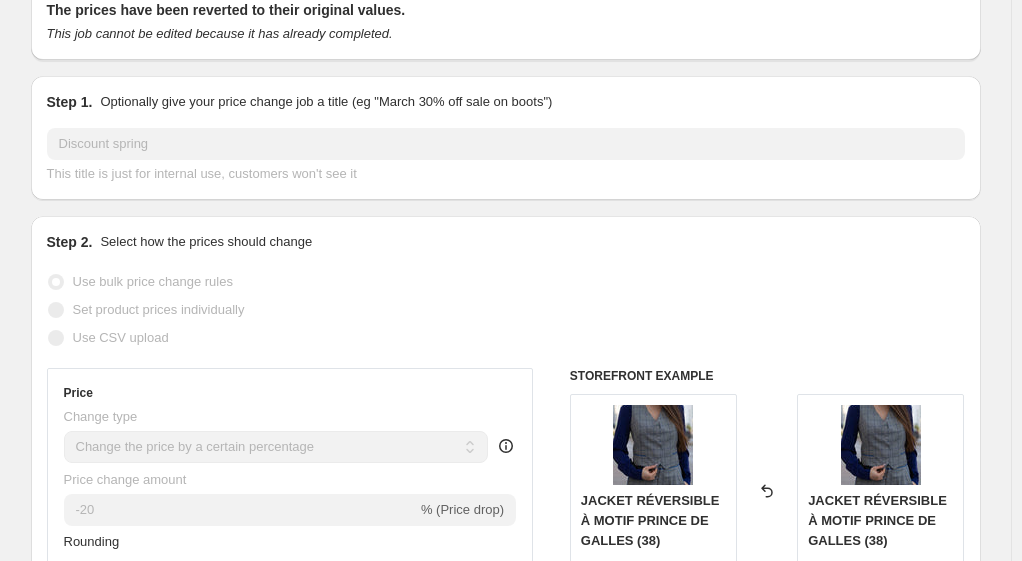 scroll, scrollTop: 0, scrollLeft: 0, axis: both 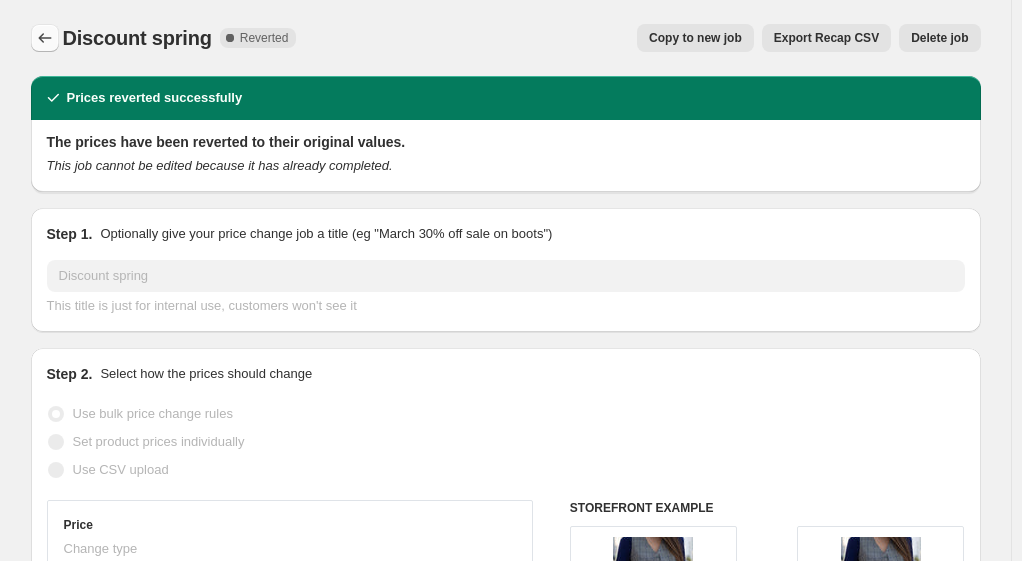 click 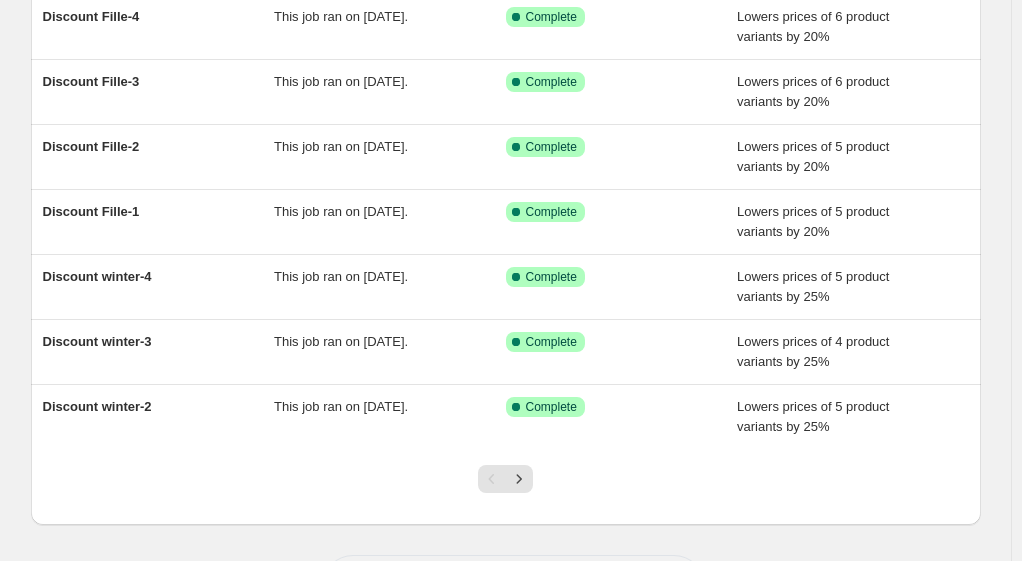 scroll, scrollTop: 464, scrollLeft: 0, axis: vertical 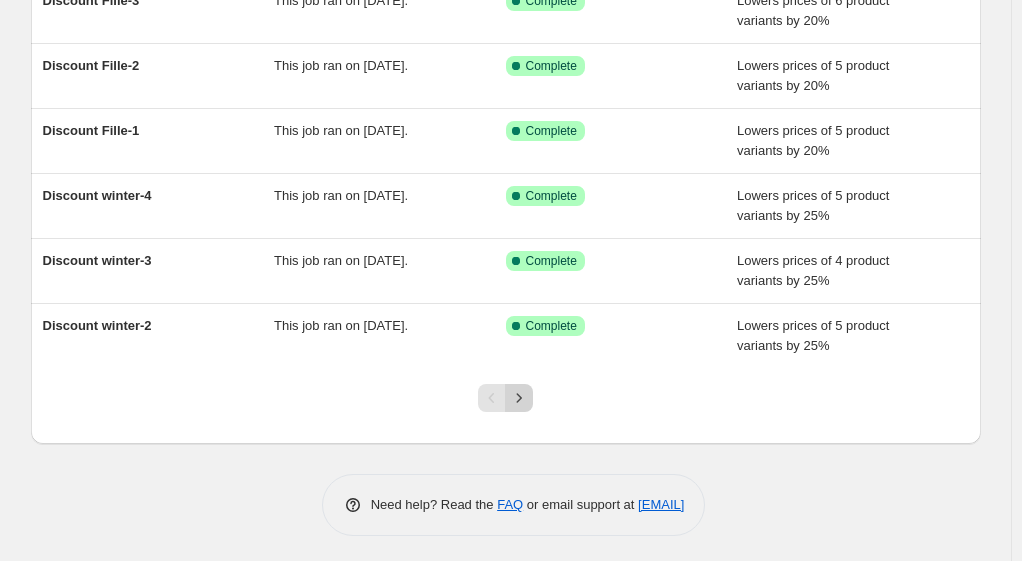 click 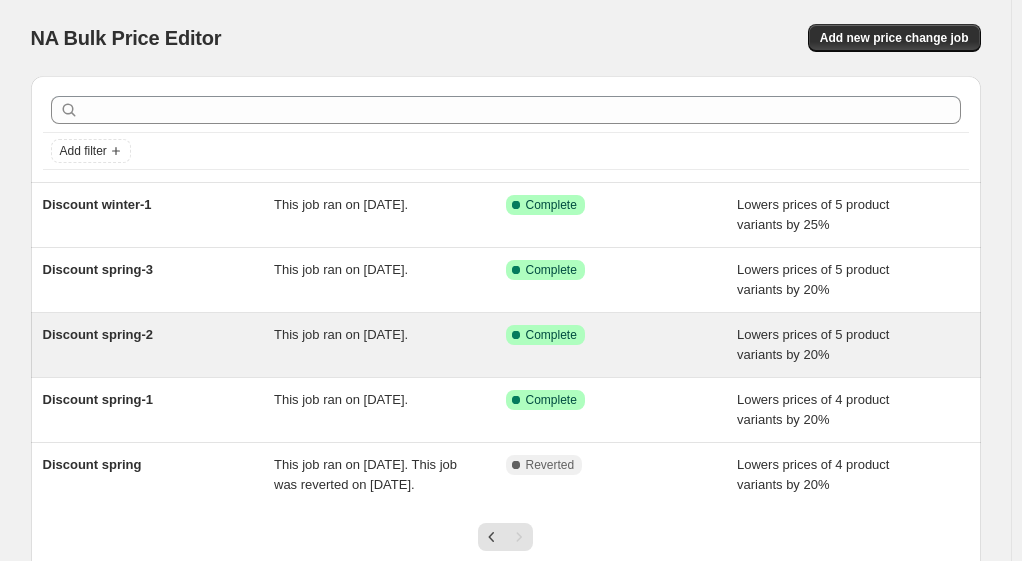 scroll, scrollTop: 140, scrollLeft: 0, axis: vertical 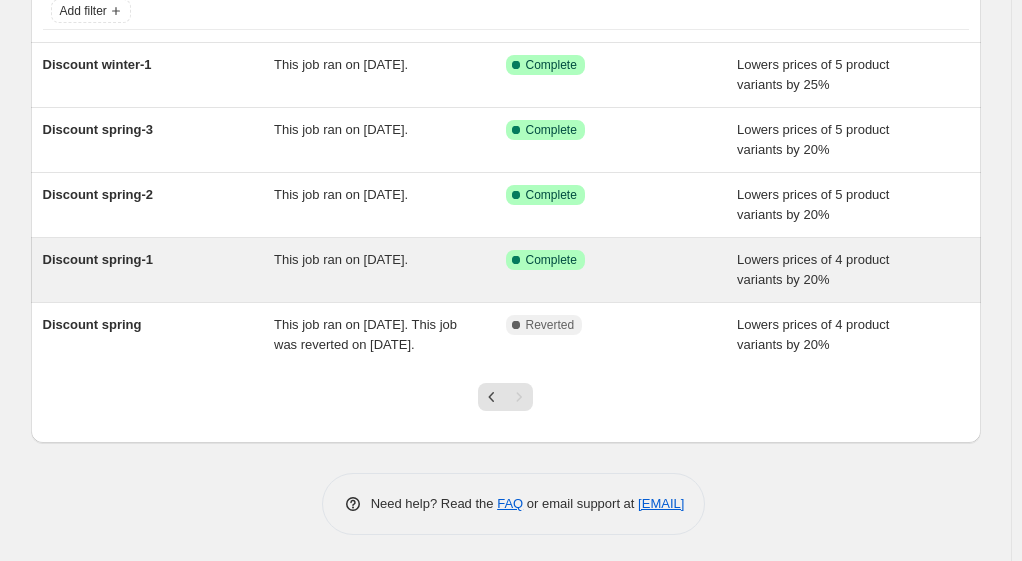 click on "Discount spring-1" at bounding box center [98, 259] 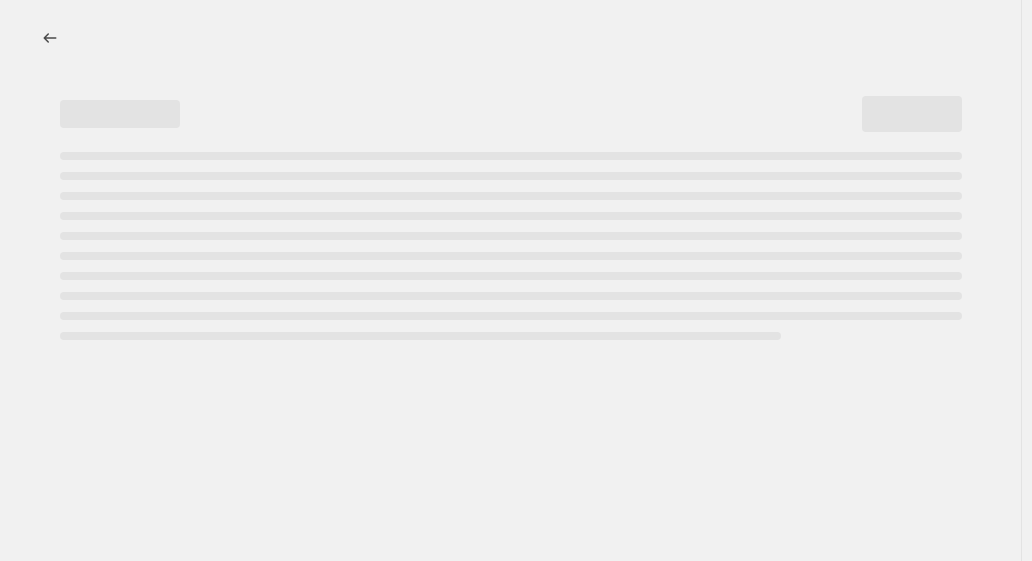 select on "percentage" 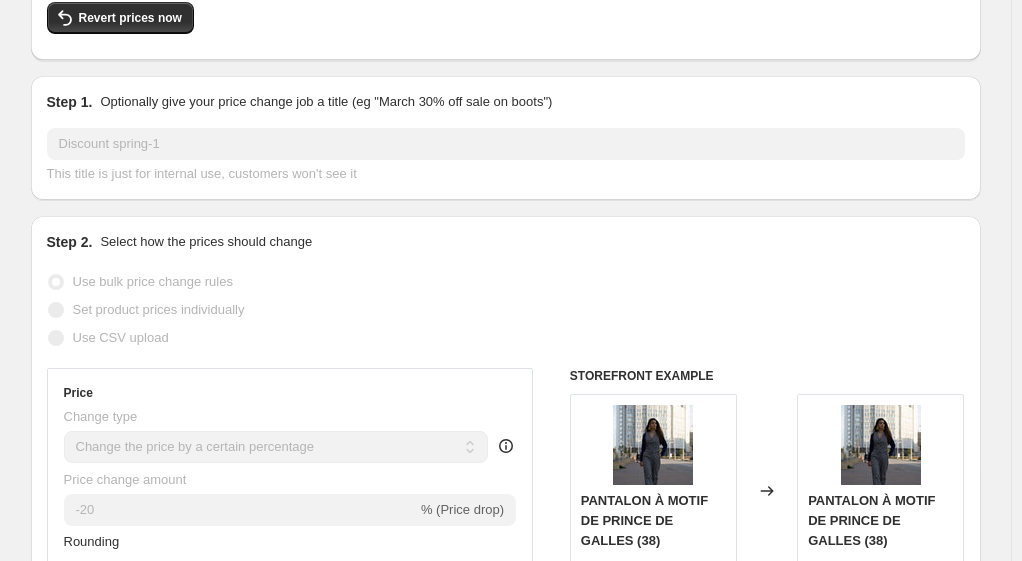 scroll, scrollTop: 0, scrollLeft: 0, axis: both 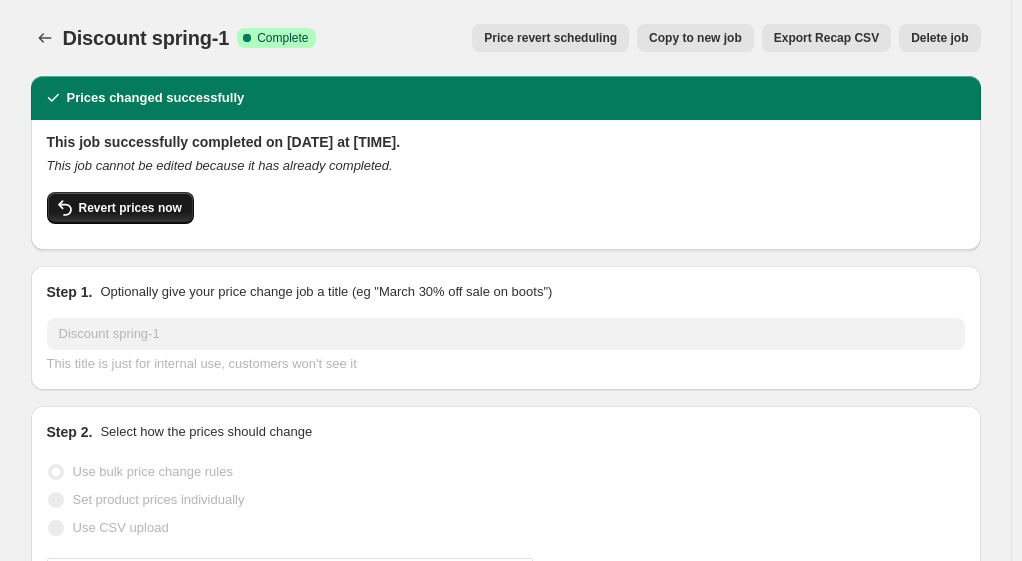 click on "Revert prices now" at bounding box center (120, 208) 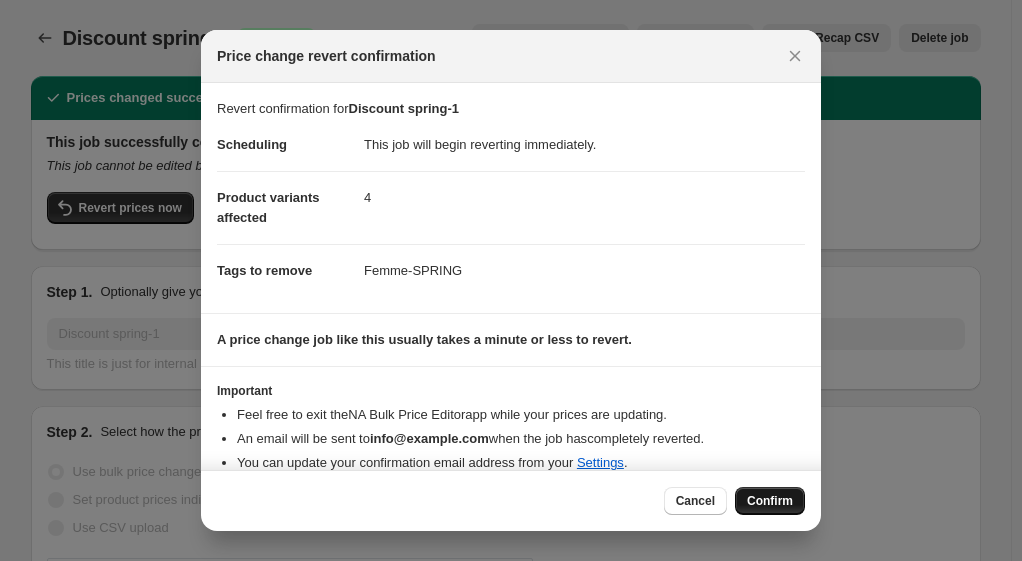 click on "Confirm" at bounding box center [770, 501] 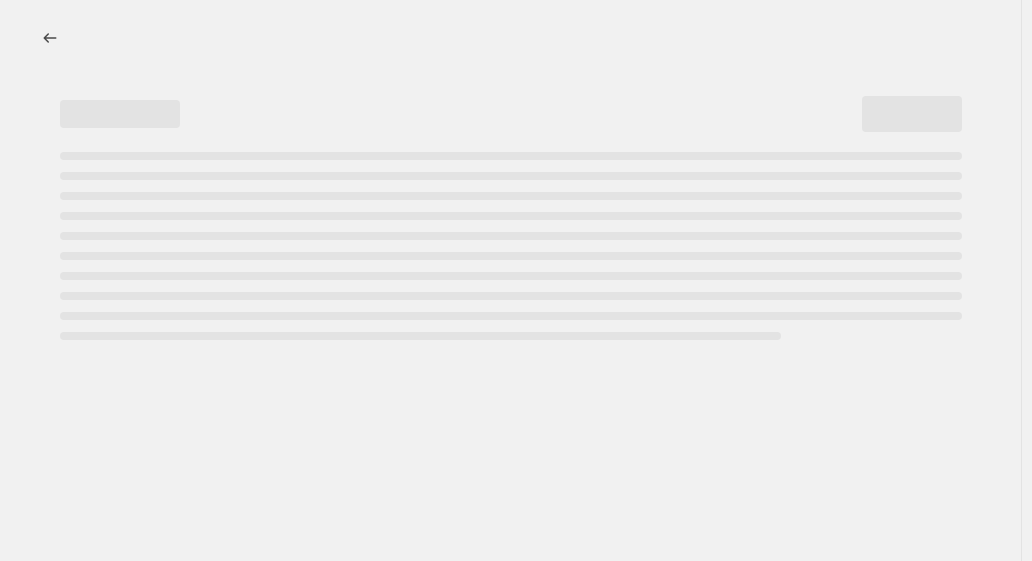 select on "percentage" 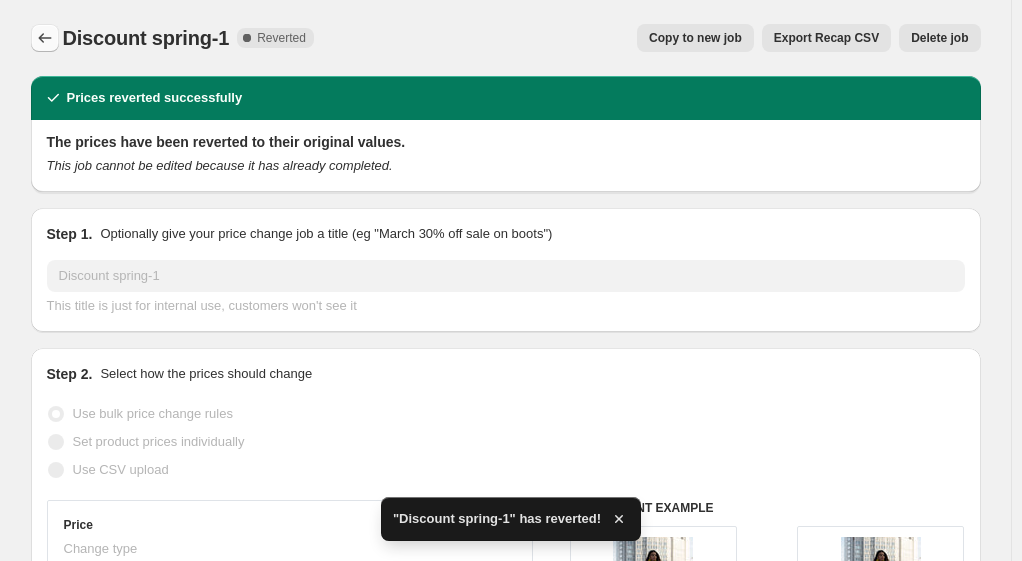 click 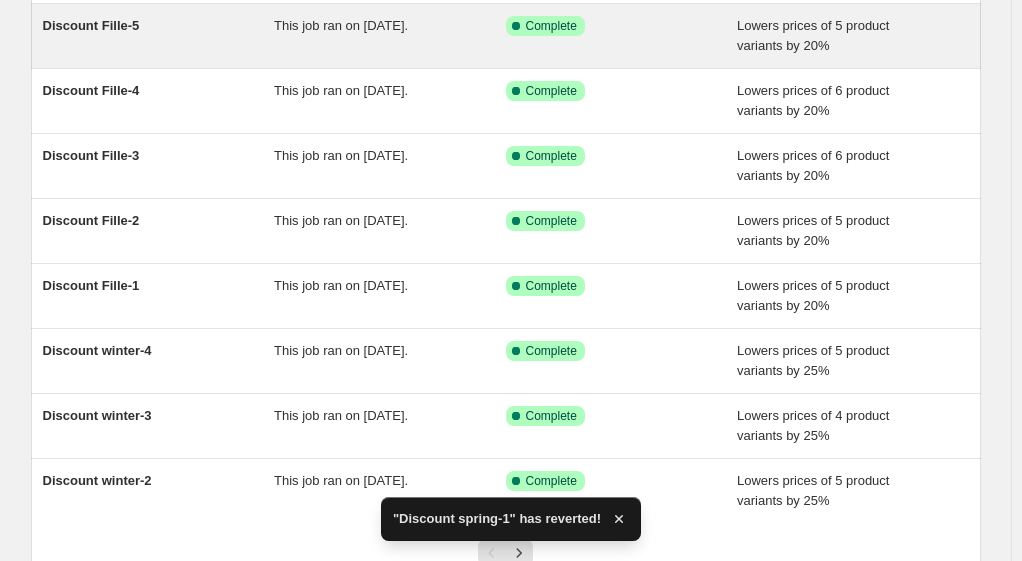 scroll, scrollTop: 464, scrollLeft: 0, axis: vertical 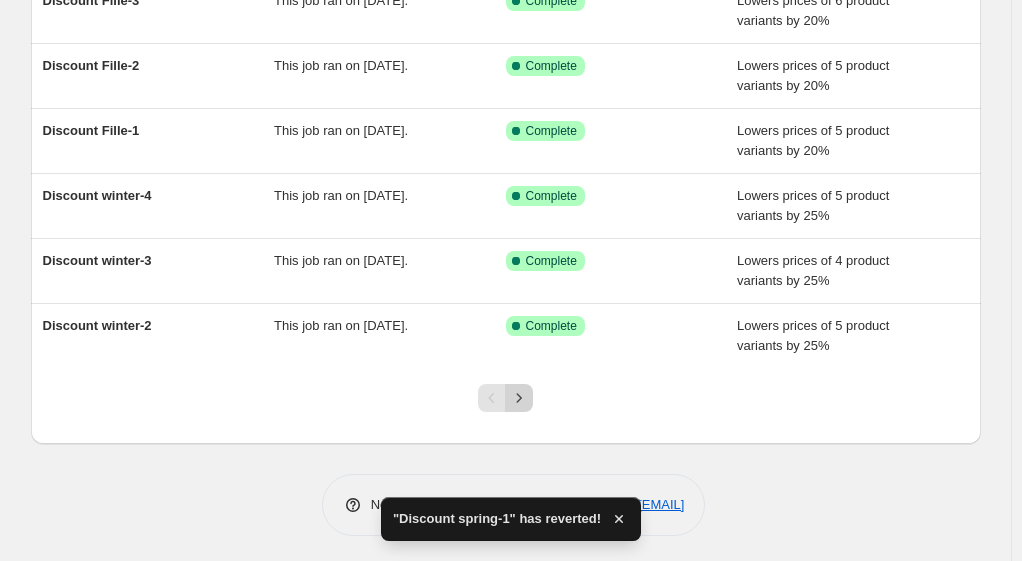 click 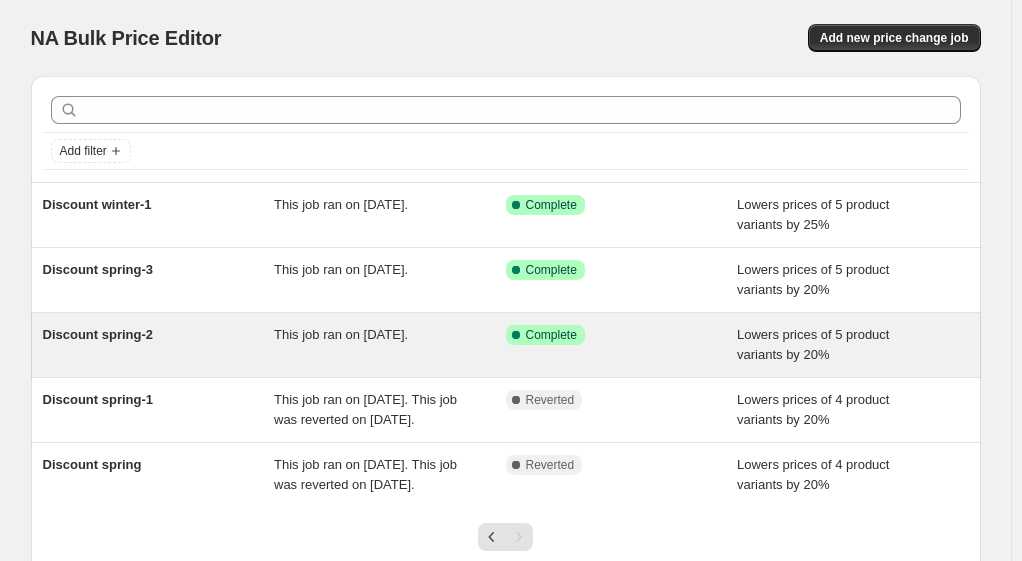 click on "Discount spring-2" at bounding box center [98, 334] 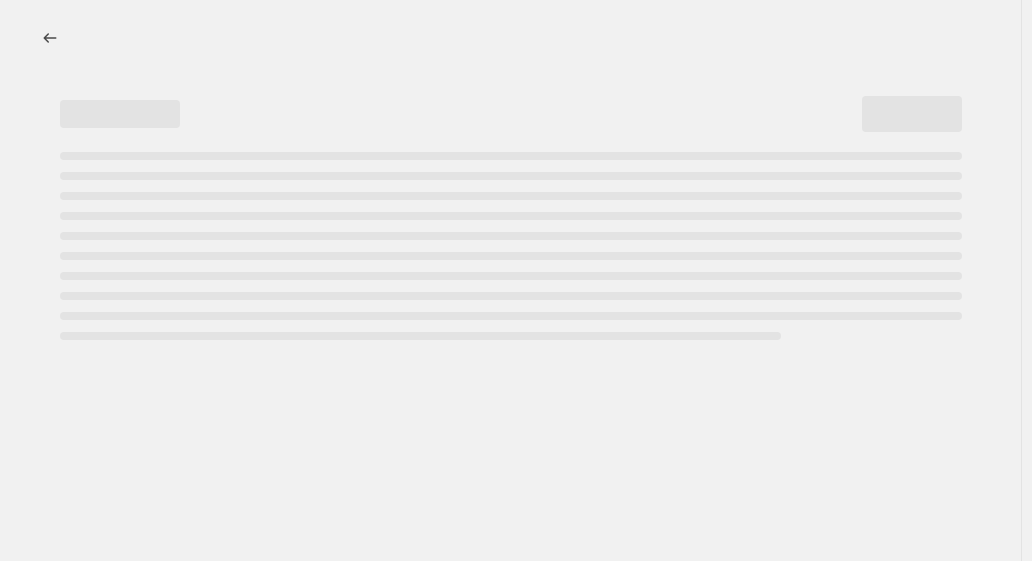 select on "percentage" 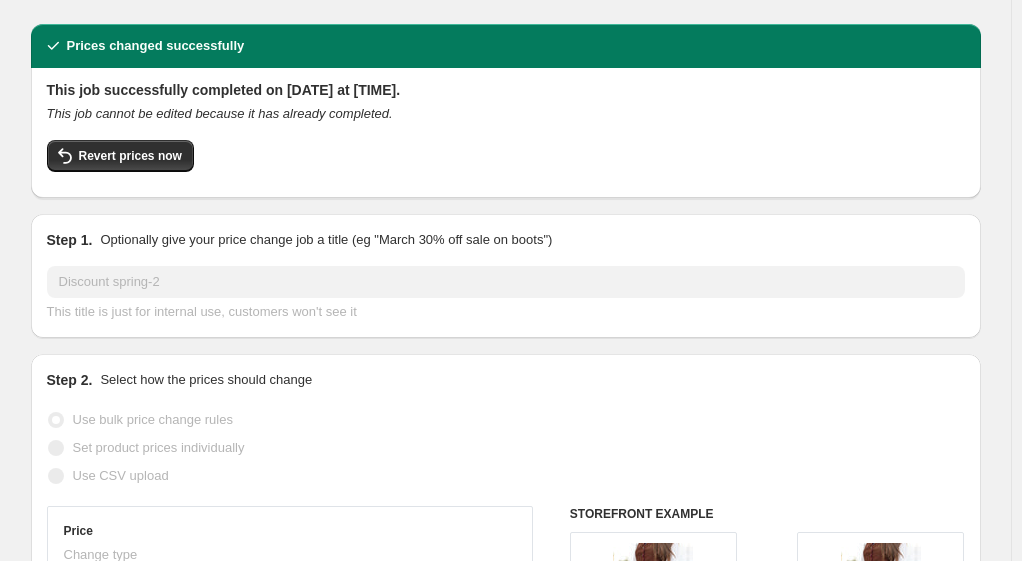 scroll, scrollTop: 0, scrollLeft: 0, axis: both 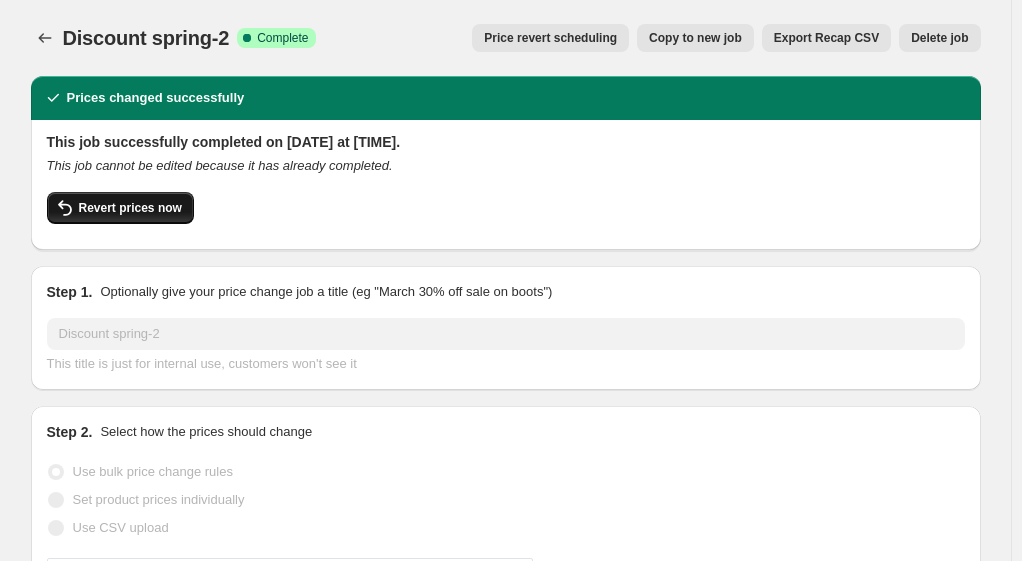 click on "Revert prices now" at bounding box center (130, 208) 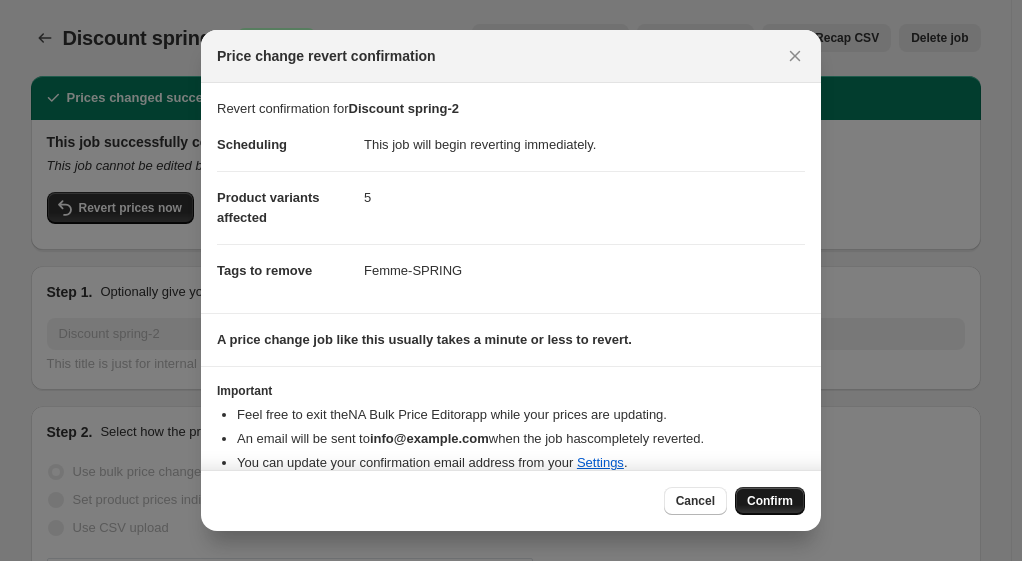 click on "Confirm" at bounding box center (770, 501) 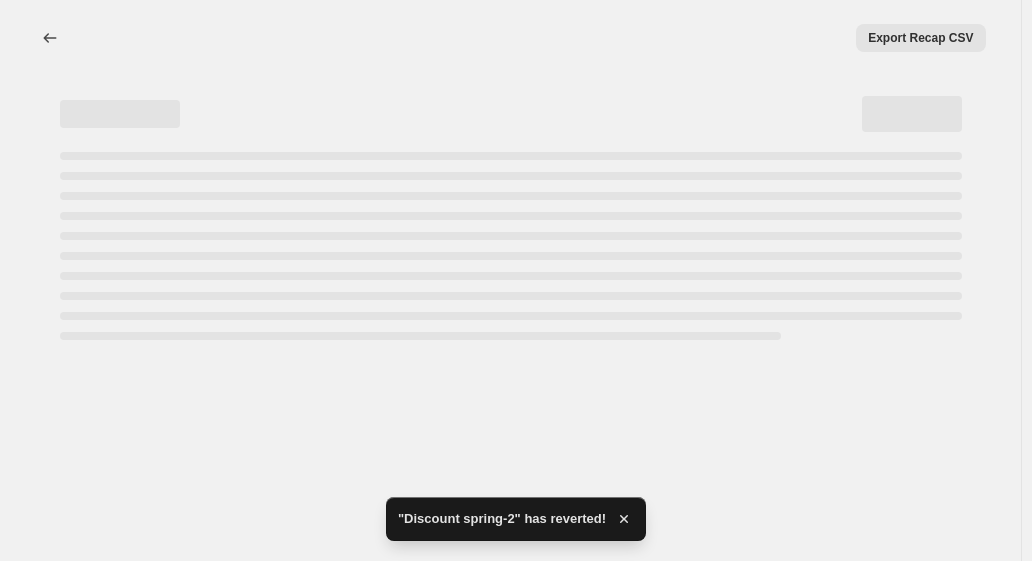 select on "percentage" 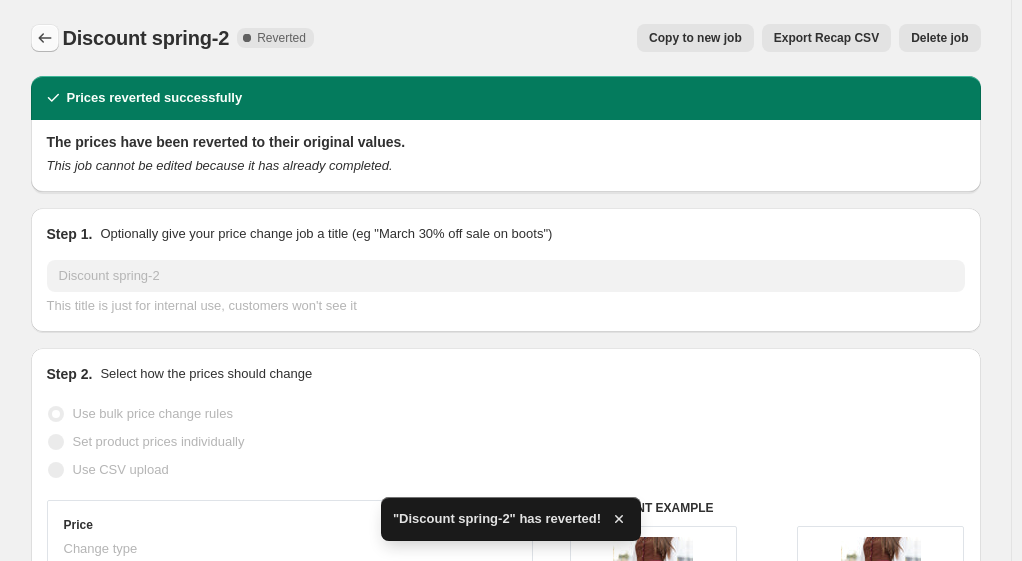 click 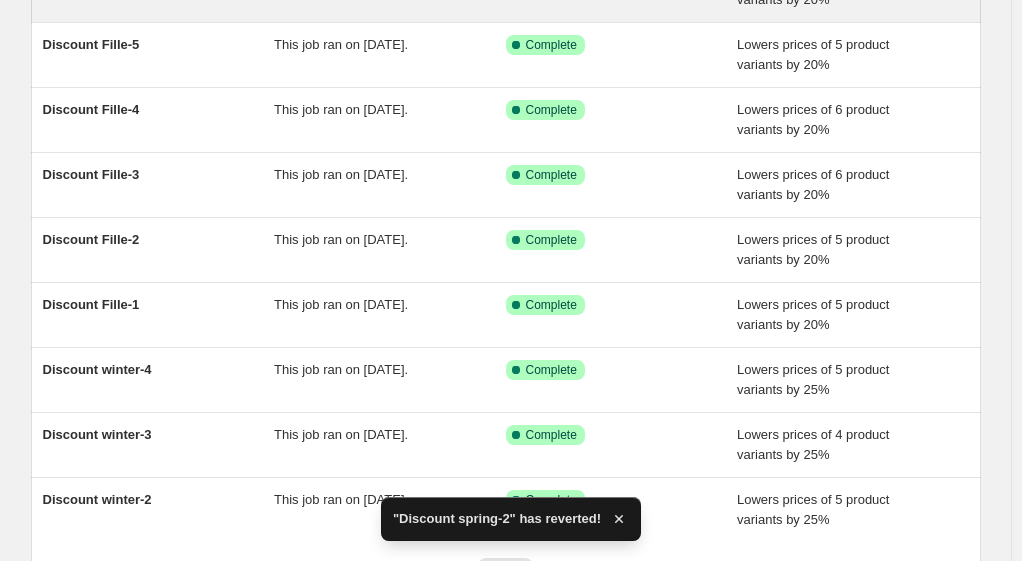 scroll, scrollTop: 464, scrollLeft: 0, axis: vertical 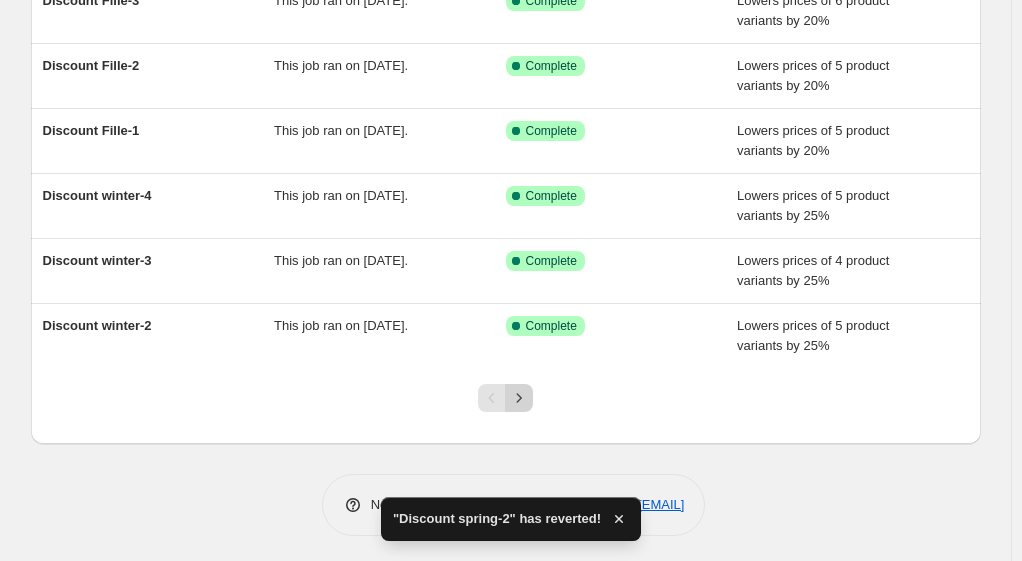 click 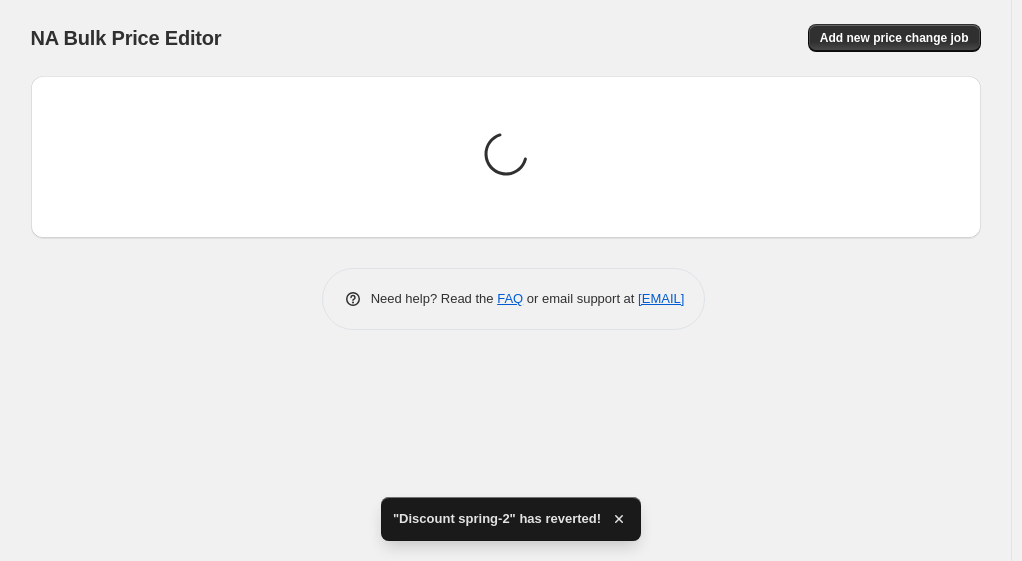 scroll, scrollTop: 0, scrollLeft: 0, axis: both 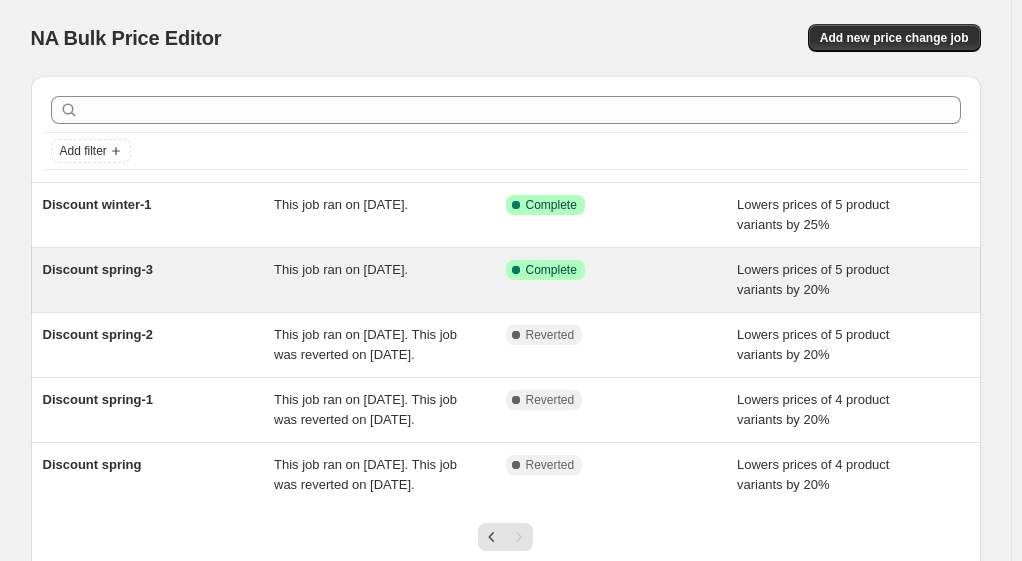 click on "Discount spring-3" at bounding box center [98, 269] 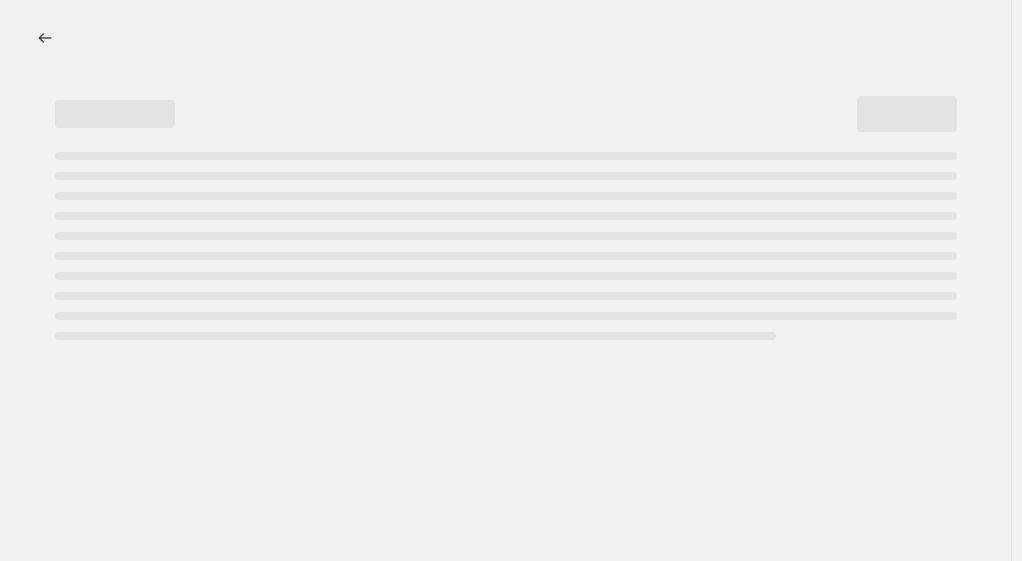 select on "percentage" 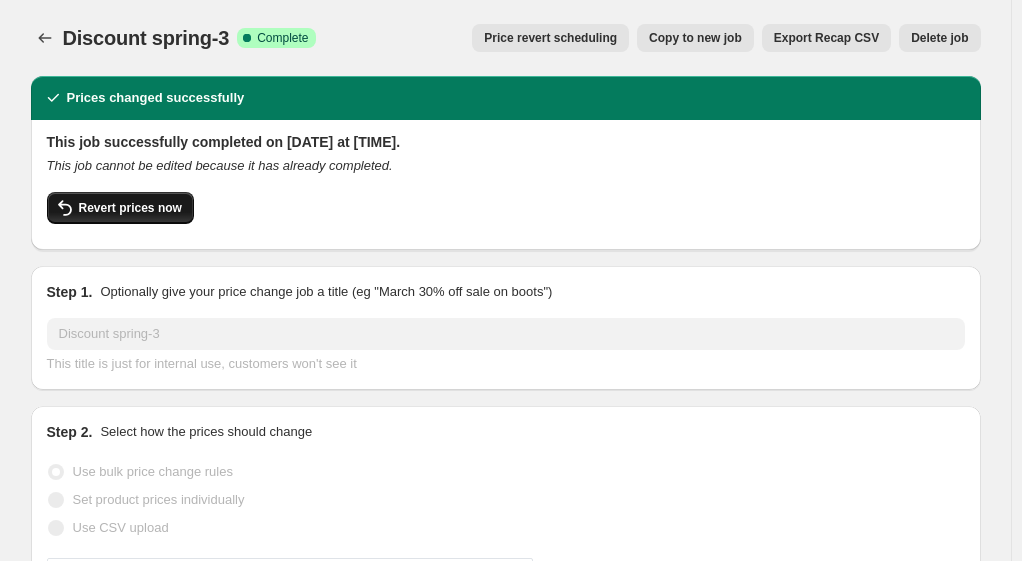 click on "Revert prices now" at bounding box center [120, 208] 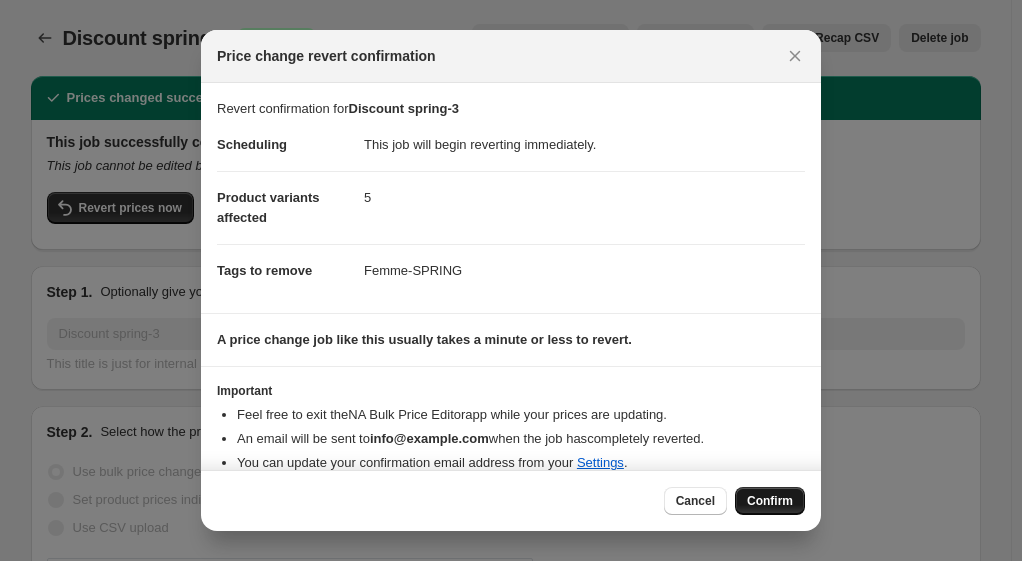 click on "Confirm" at bounding box center [770, 501] 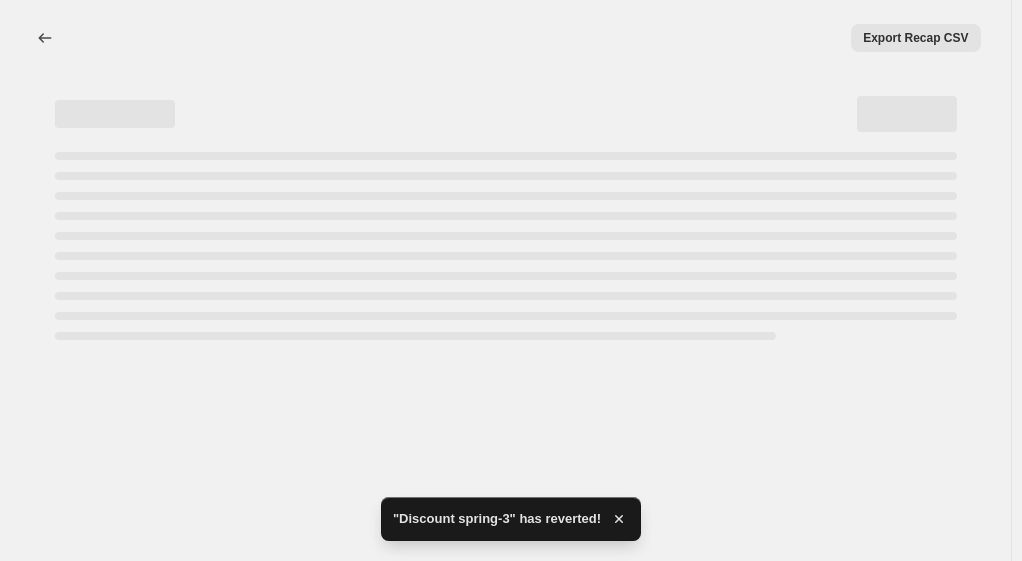 select on "percentage" 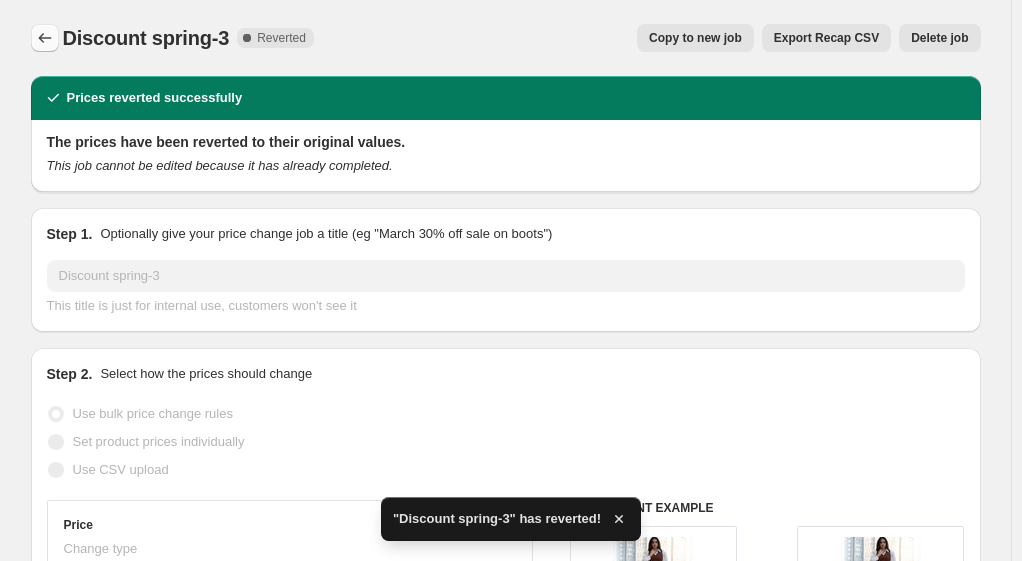 click 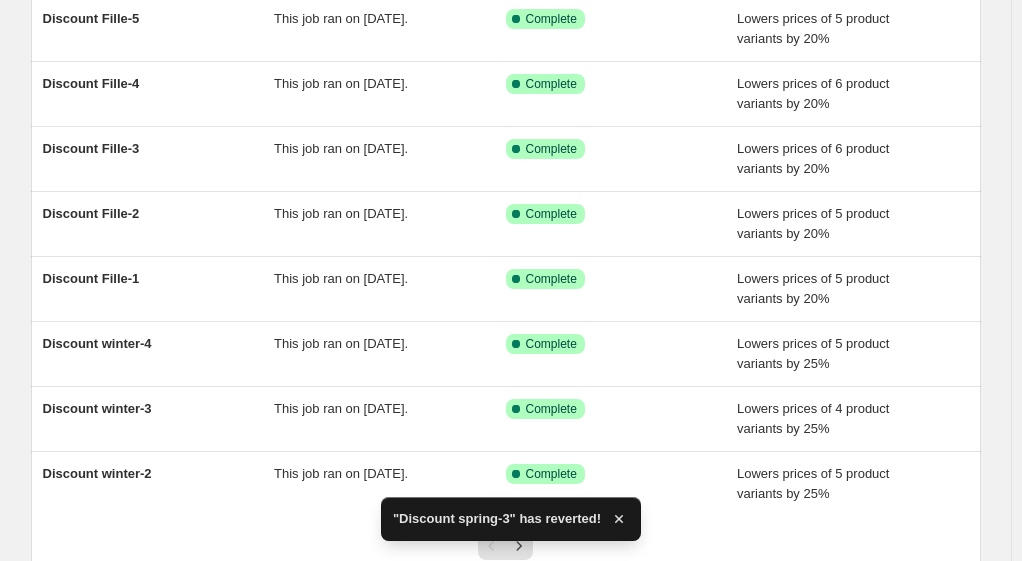 scroll, scrollTop: 464, scrollLeft: 0, axis: vertical 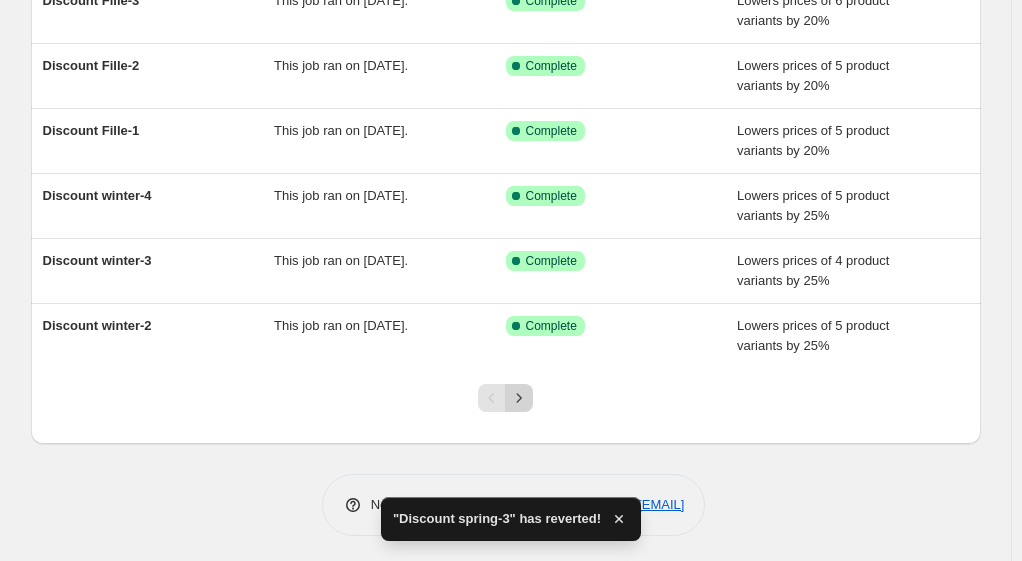 click 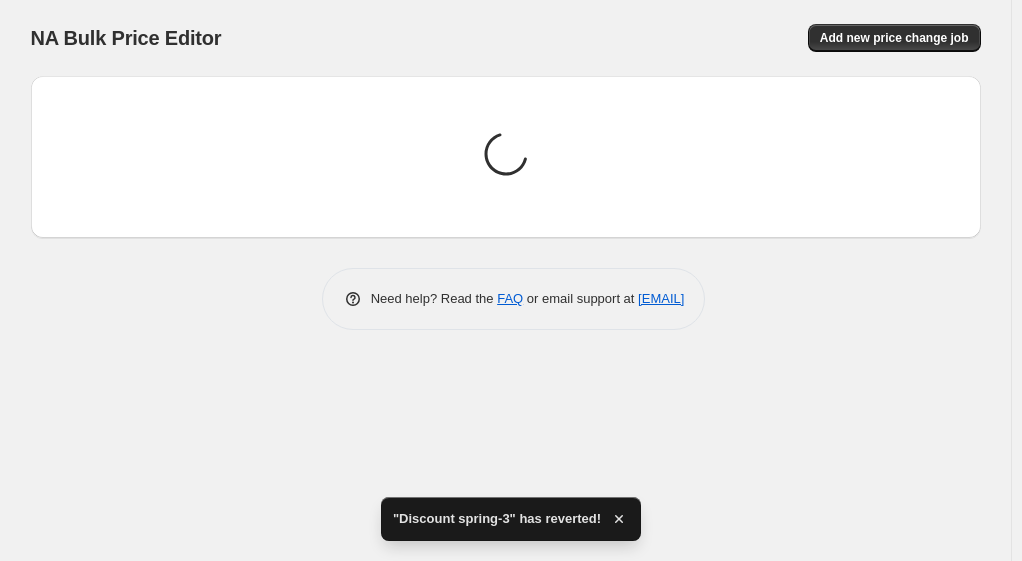 scroll, scrollTop: 0, scrollLeft: 0, axis: both 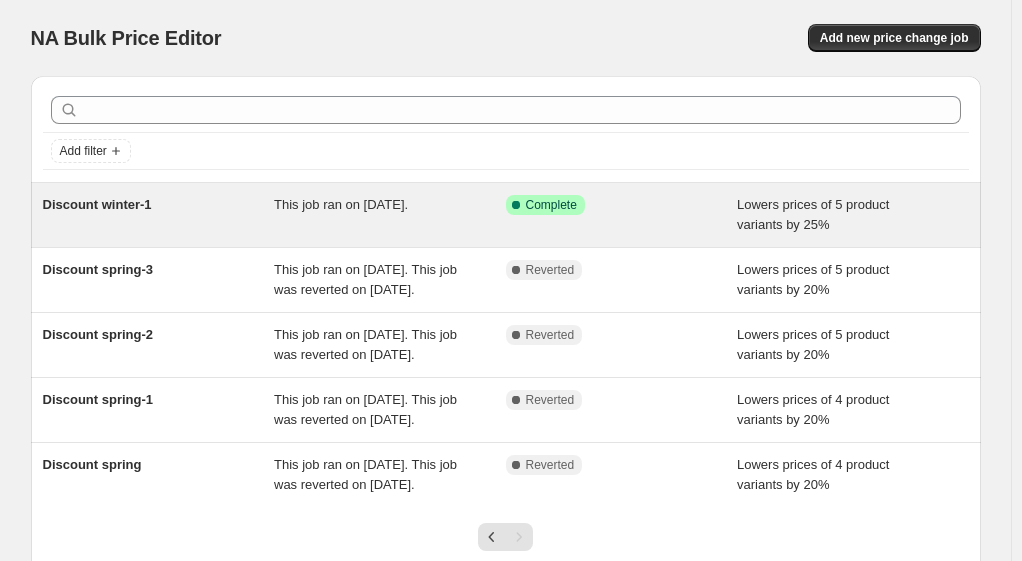 click on "Discount winter-1" at bounding box center (97, 204) 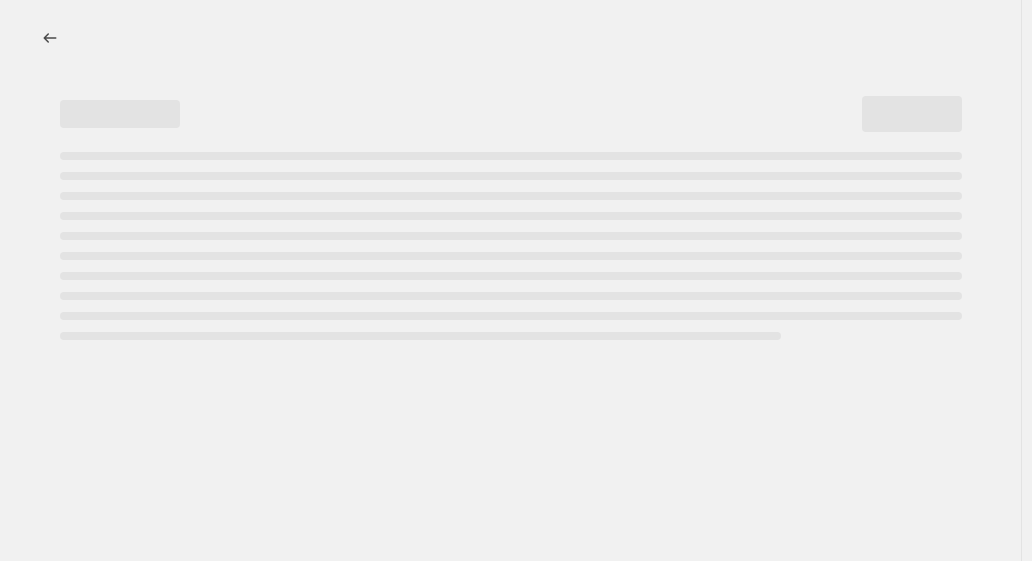 select on "percentage" 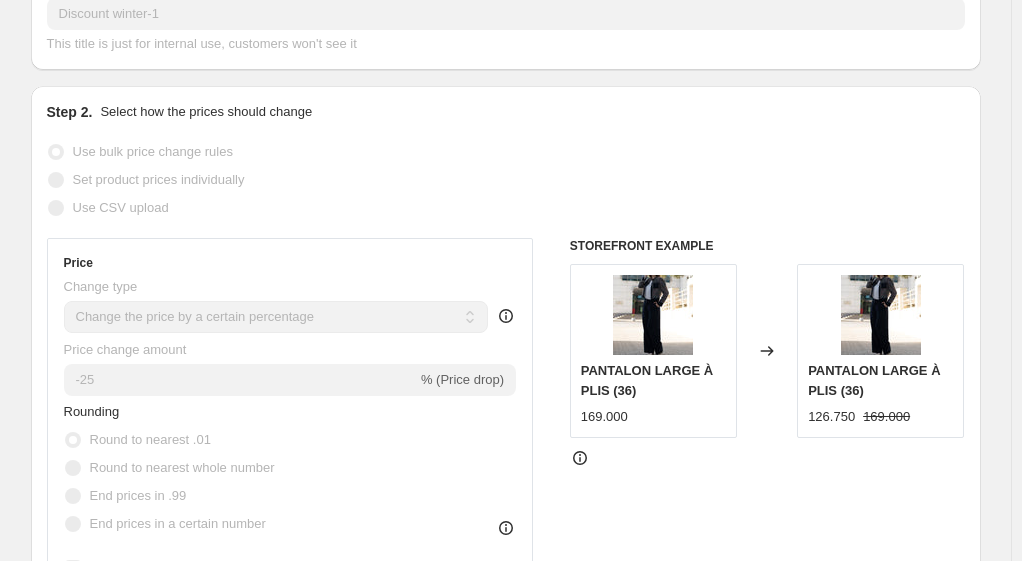 scroll, scrollTop: 0, scrollLeft: 0, axis: both 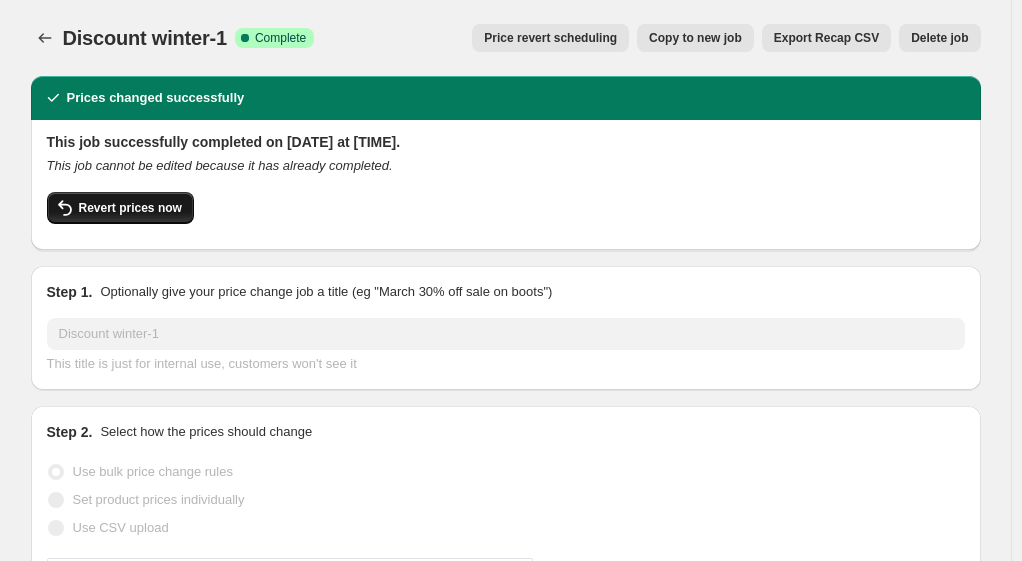 click on "Revert prices now" at bounding box center (130, 208) 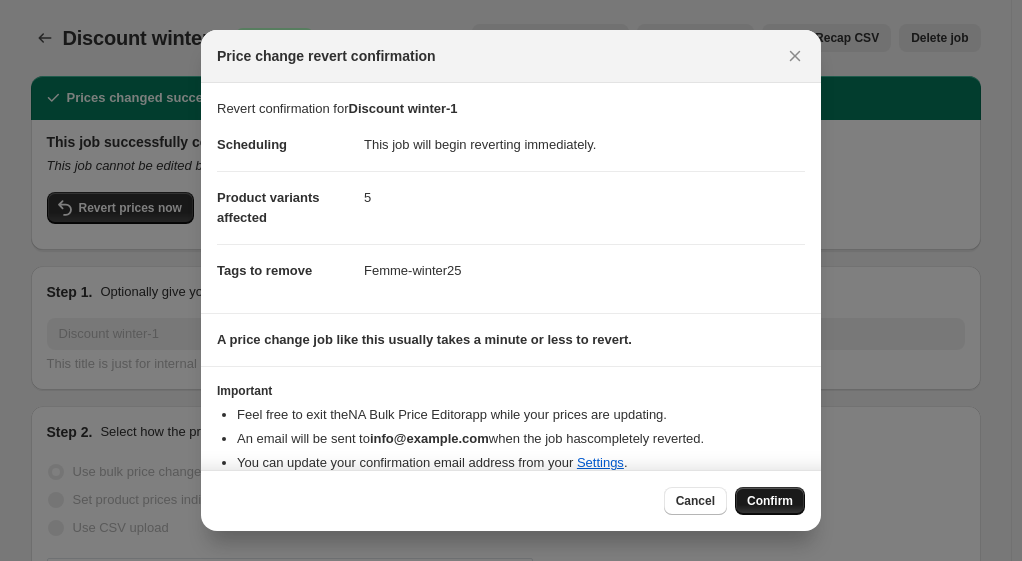click on "Confirm" at bounding box center (770, 501) 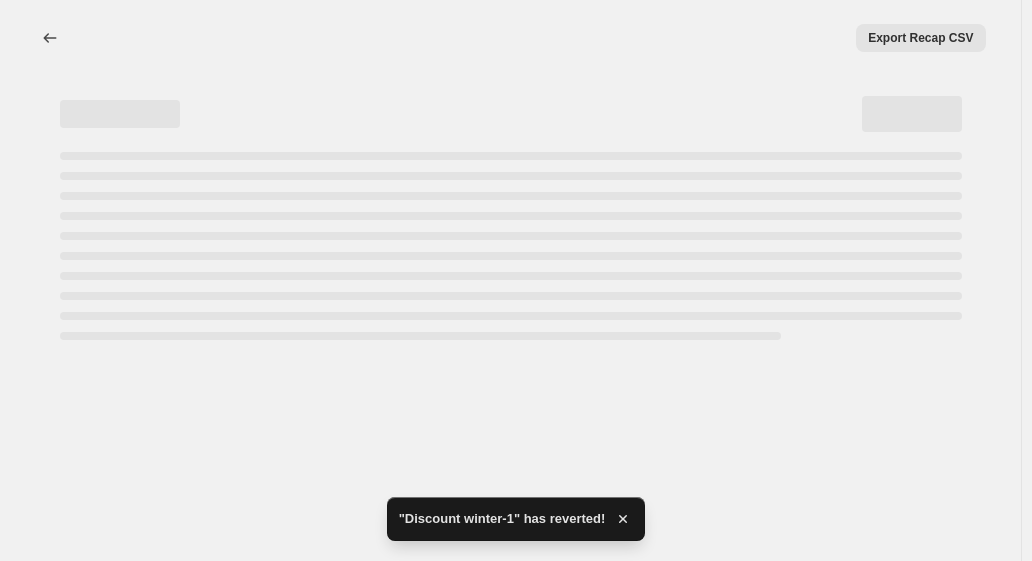 select on "percentage" 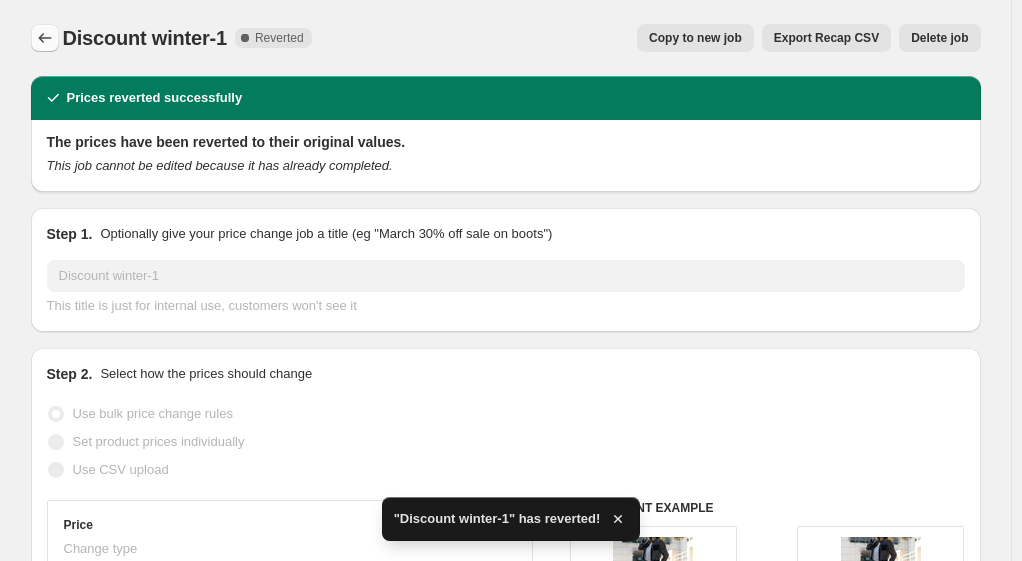 click 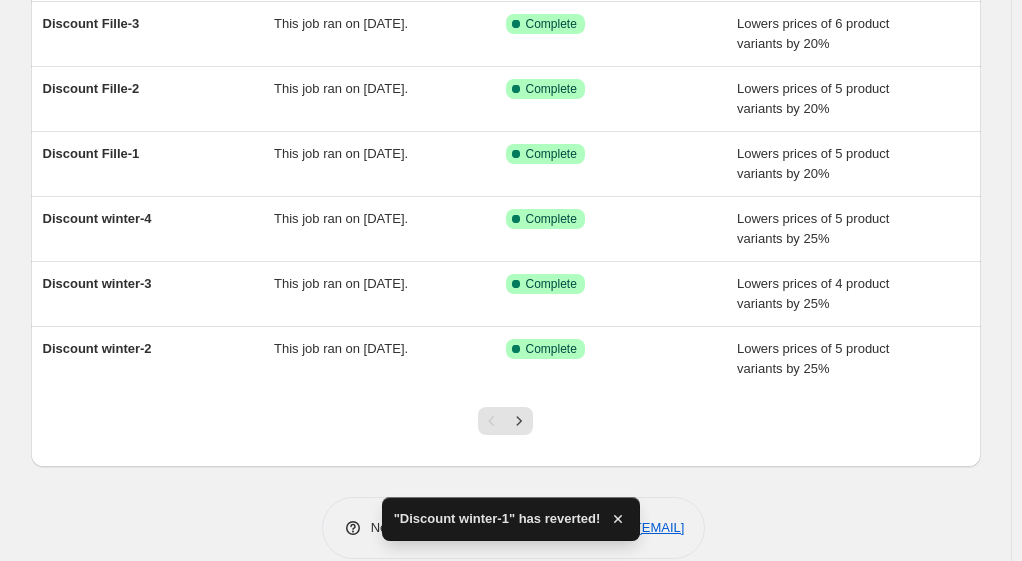 scroll, scrollTop: 464, scrollLeft: 0, axis: vertical 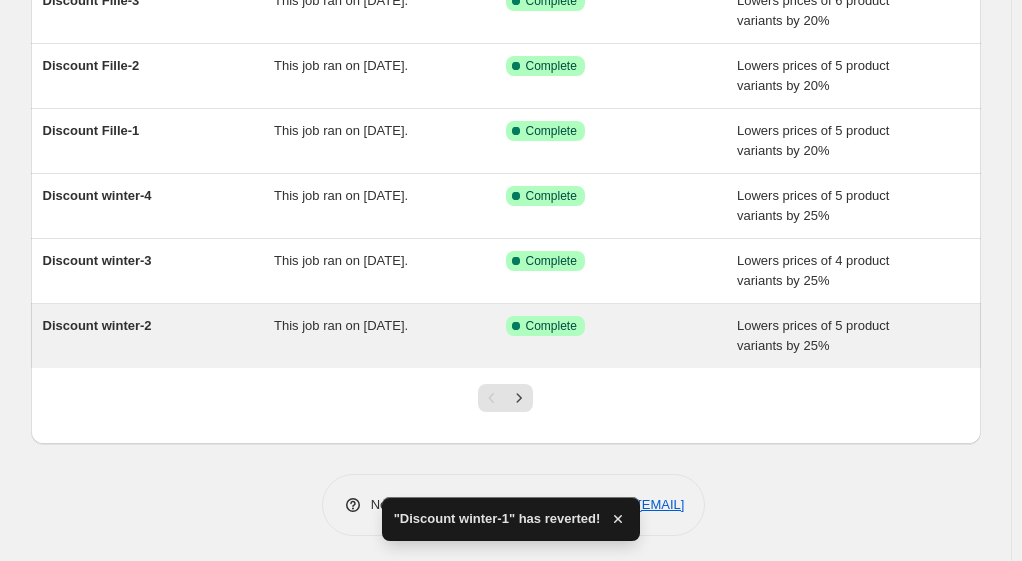 click on "Discount winter-2" at bounding box center [97, 325] 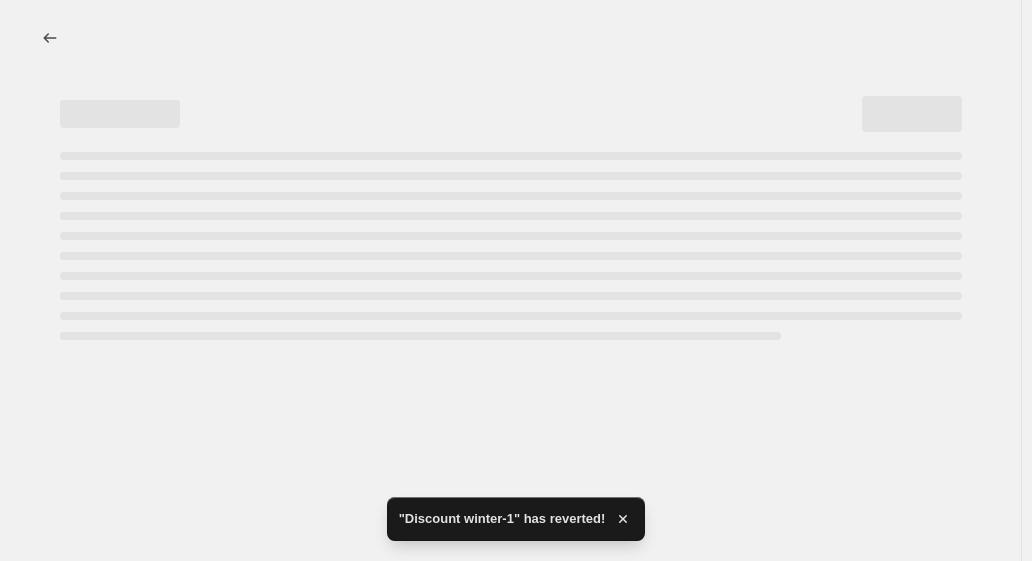 select on "percentage" 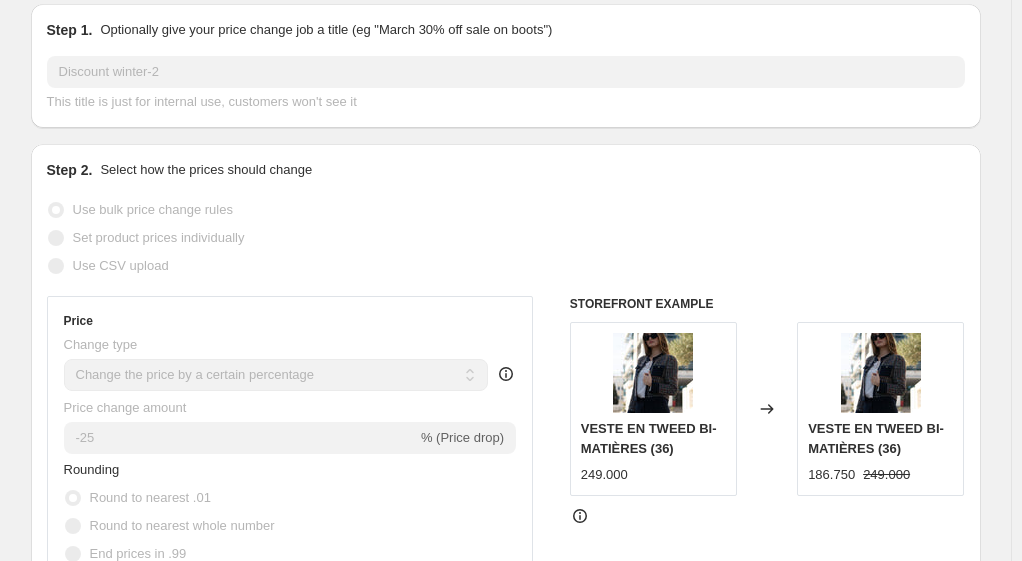 scroll, scrollTop: 0, scrollLeft: 0, axis: both 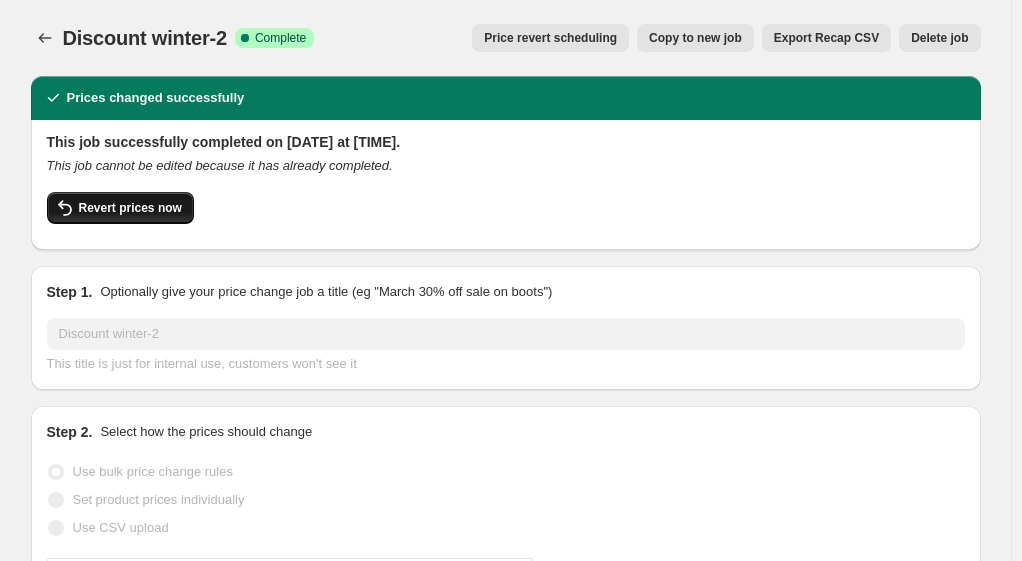 click on "Revert prices now" at bounding box center (130, 208) 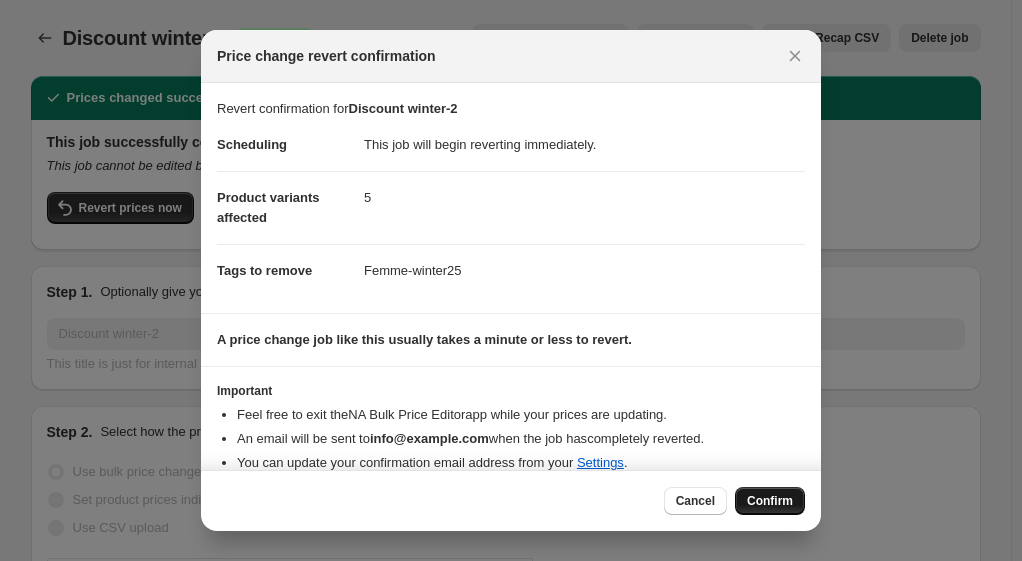 click on "Confirm" at bounding box center (770, 501) 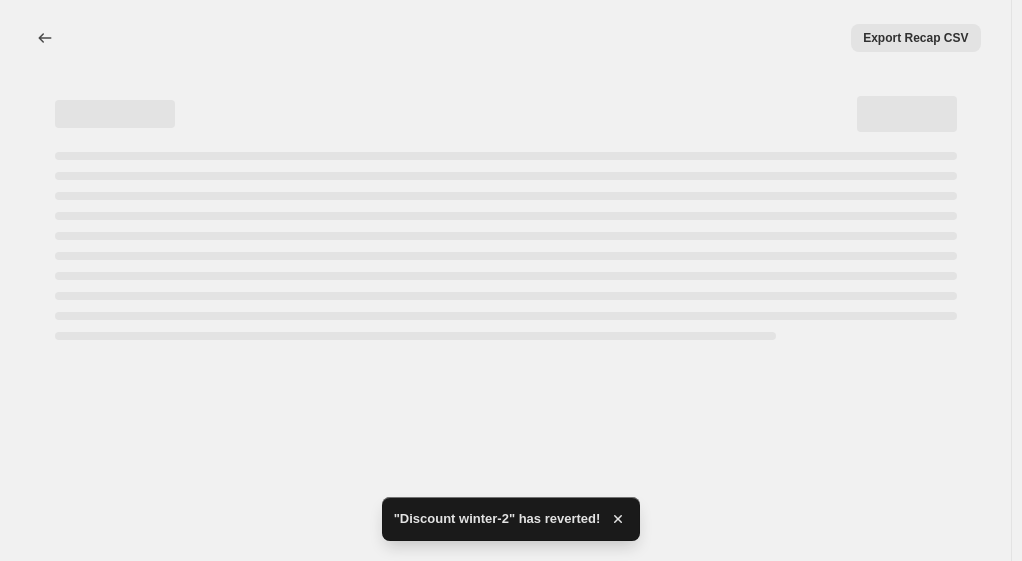select on "percentage" 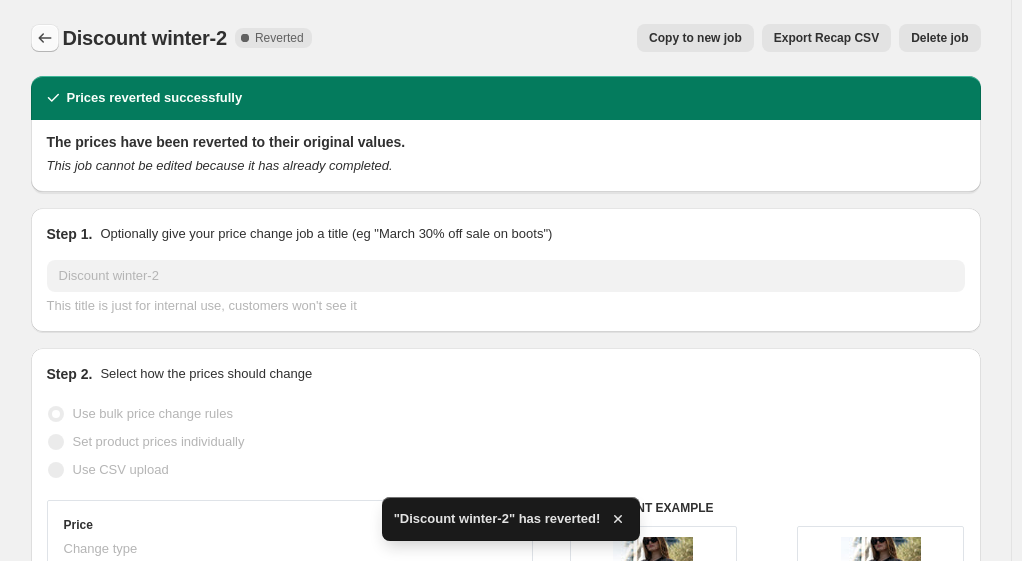 click 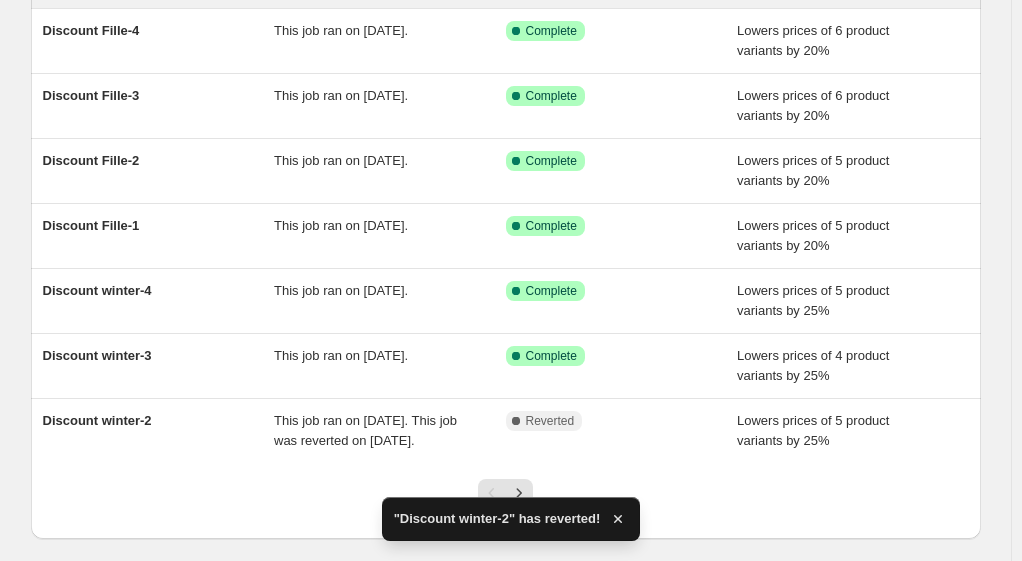 scroll, scrollTop: 464, scrollLeft: 0, axis: vertical 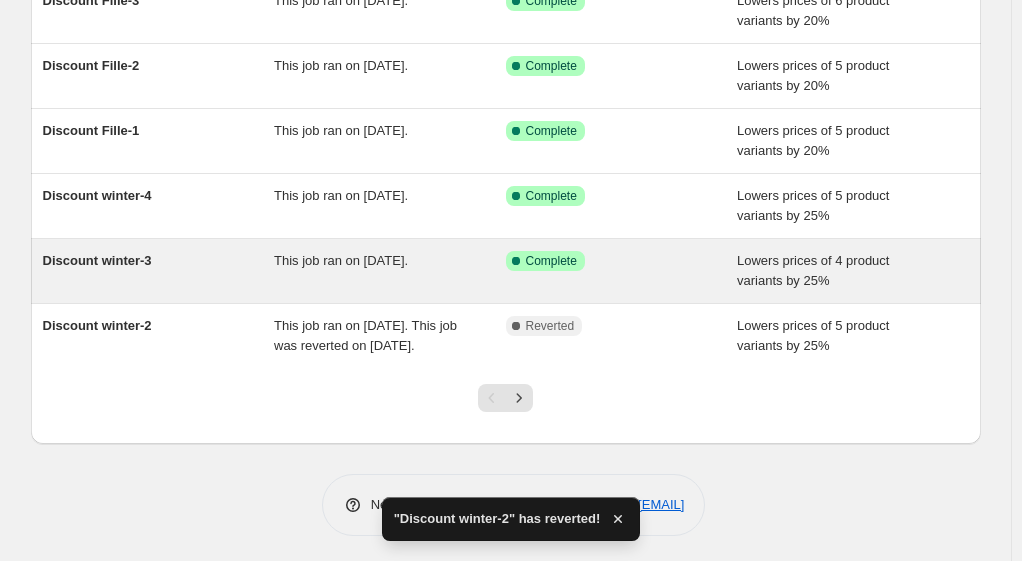 click on "Discount winter-3" at bounding box center [97, 260] 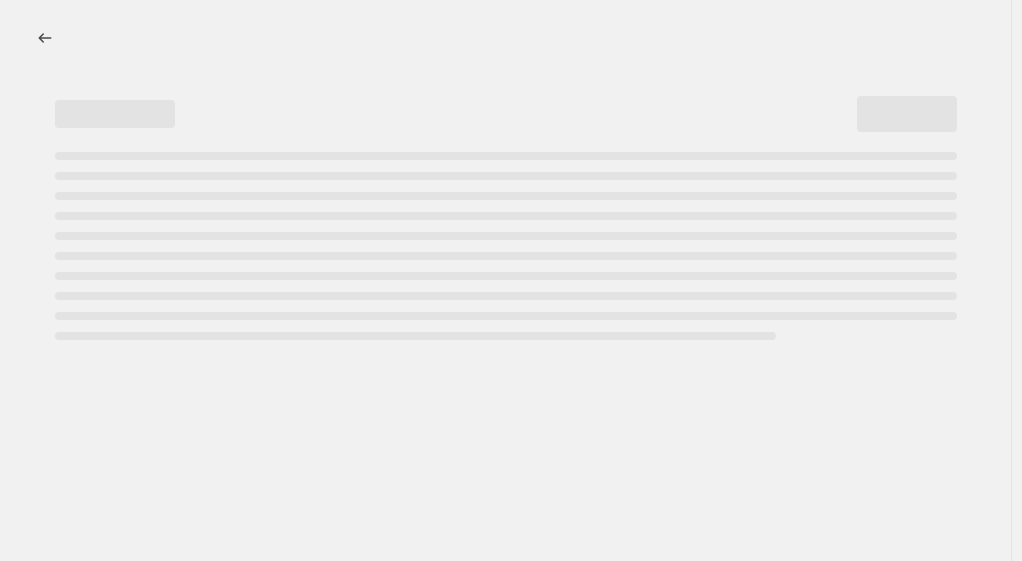scroll, scrollTop: 0, scrollLeft: 0, axis: both 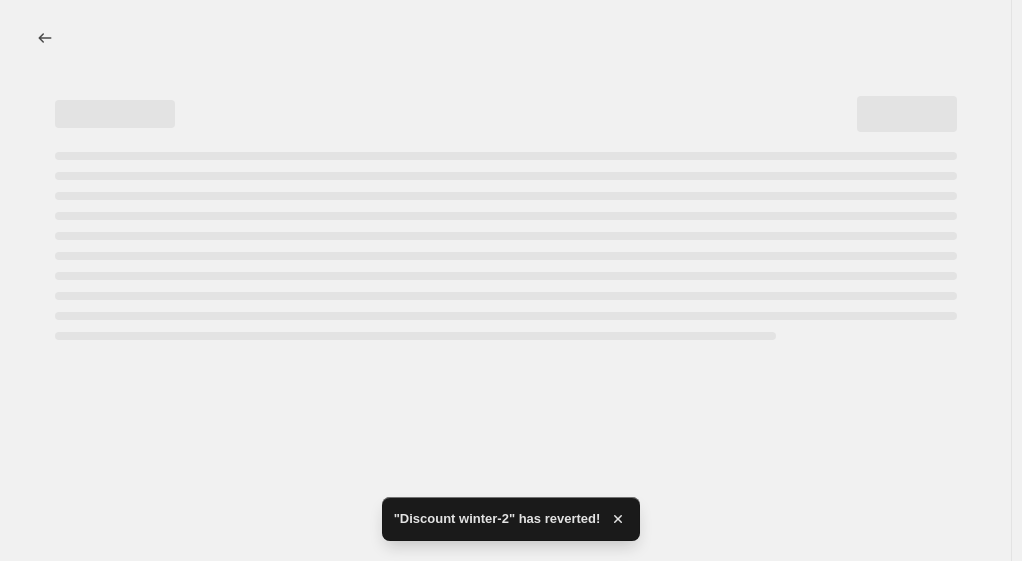 select on "percentage" 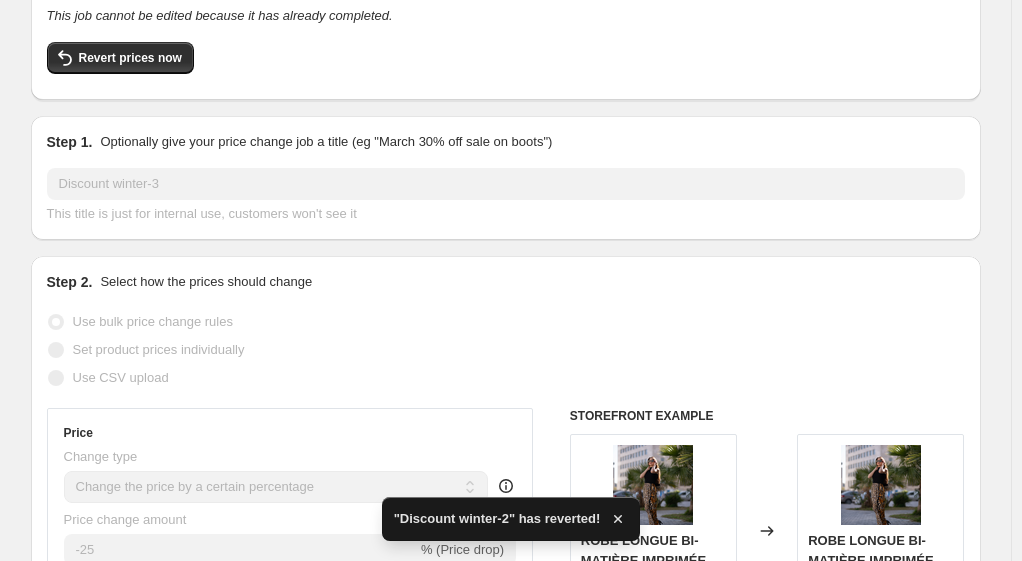 scroll, scrollTop: 0, scrollLeft: 0, axis: both 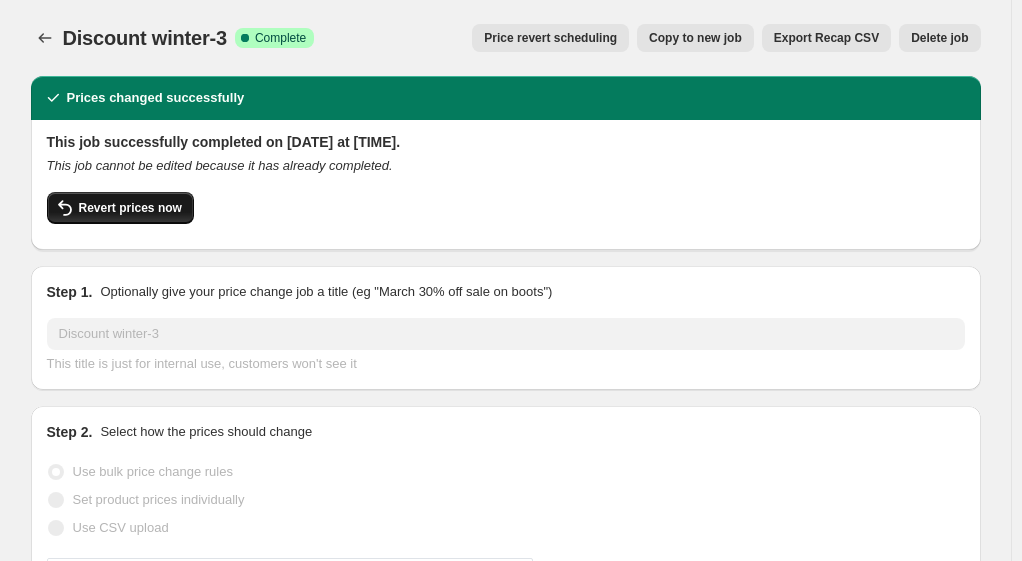 click on "Revert prices now" at bounding box center (130, 208) 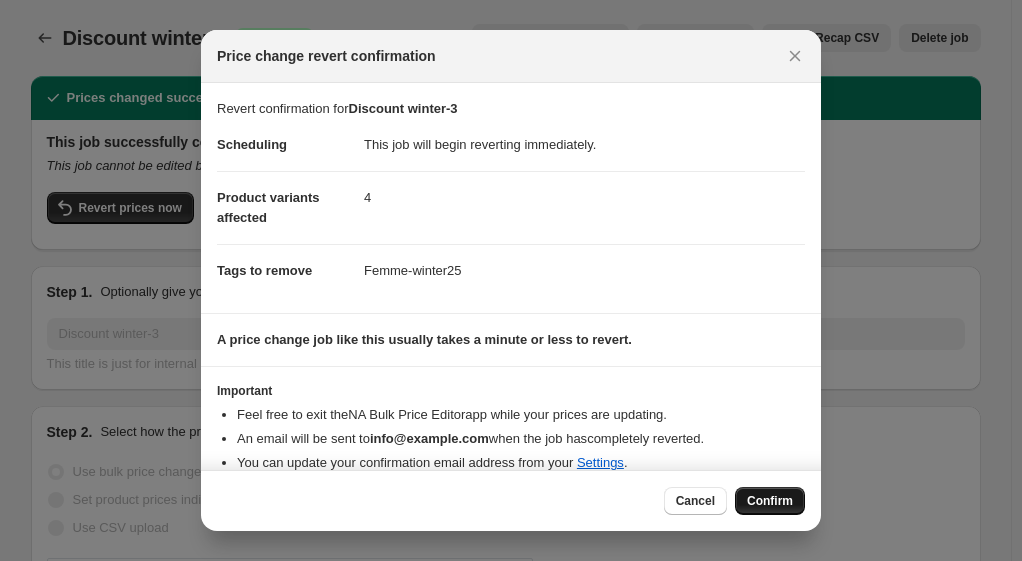 click on "Confirm" at bounding box center (770, 501) 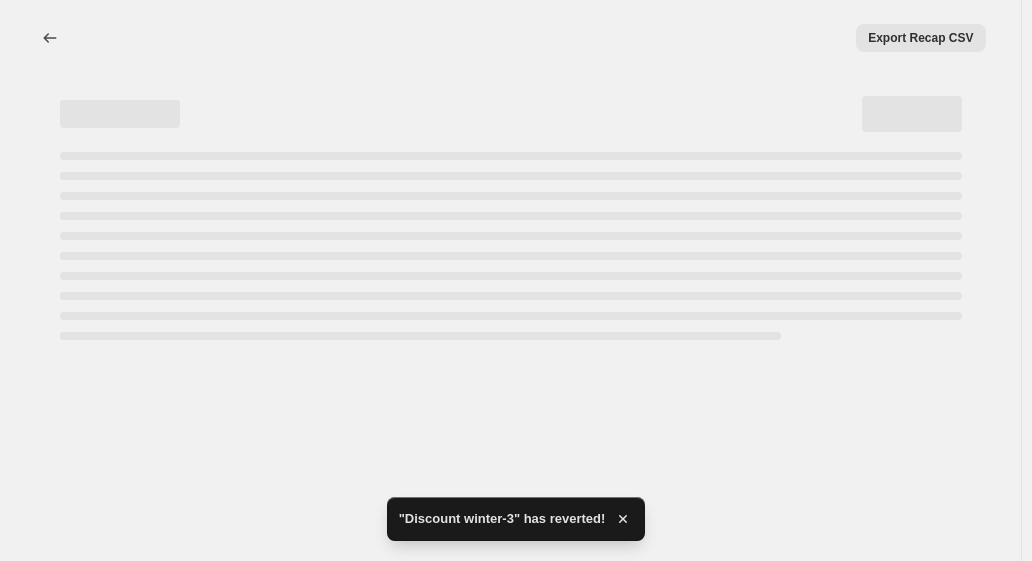 select on "percentage" 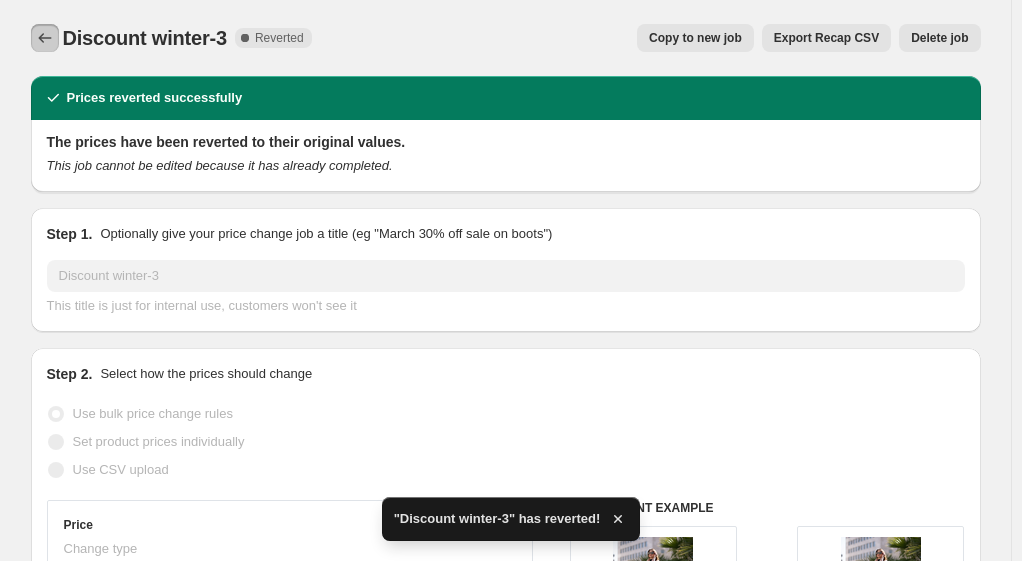 click 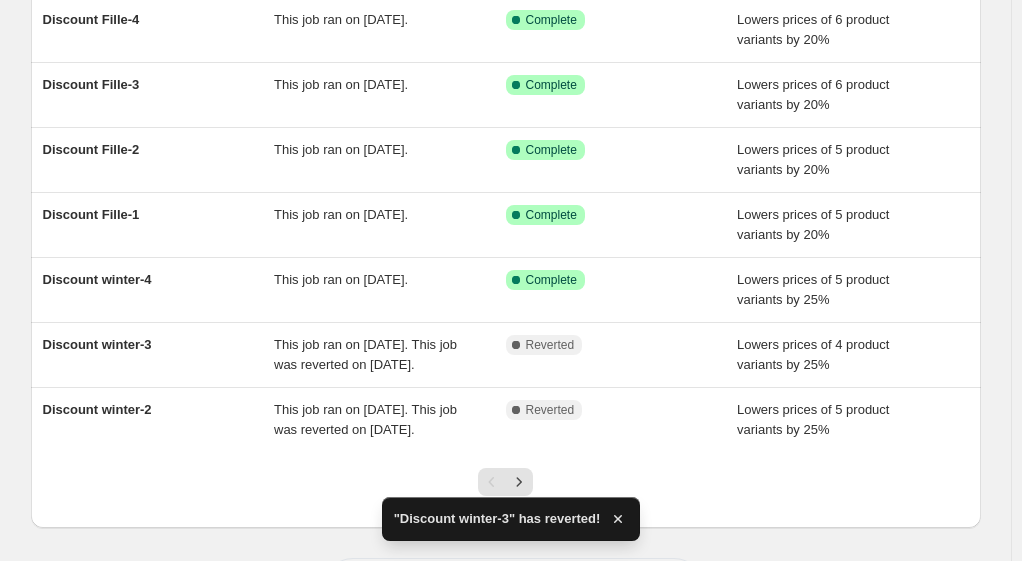 scroll, scrollTop: 426, scrollLeft: 0, axis: vertical 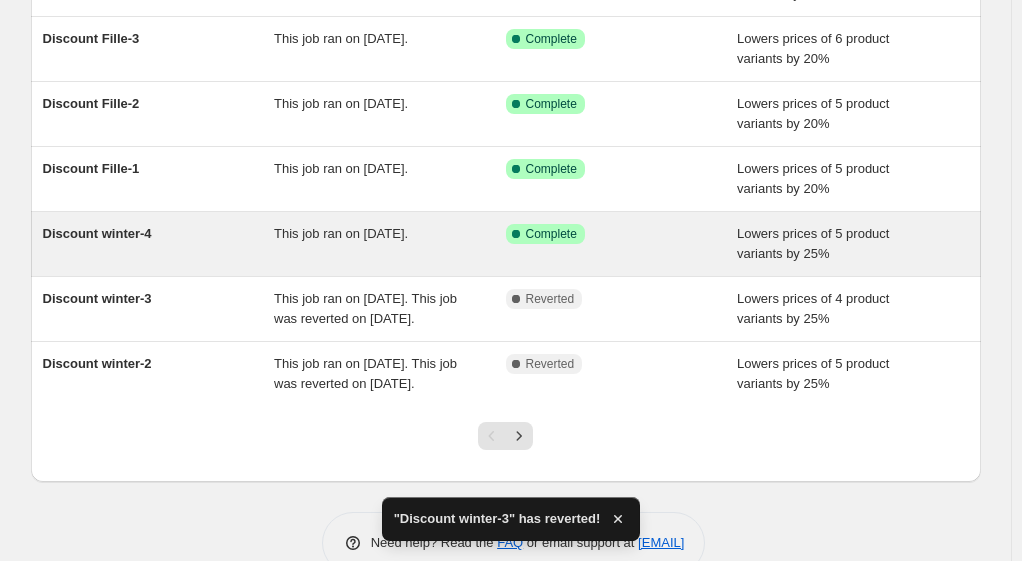 click on "Discount winter-4" at bounding box center [97, 233] 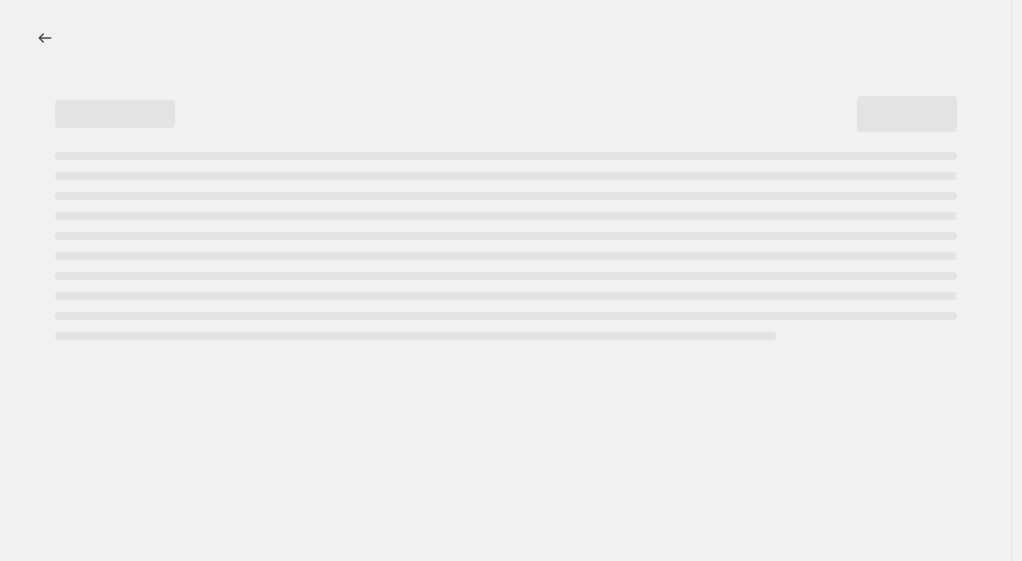 scroll, scrollTop: 0, scrollLeft: 0, axis: both 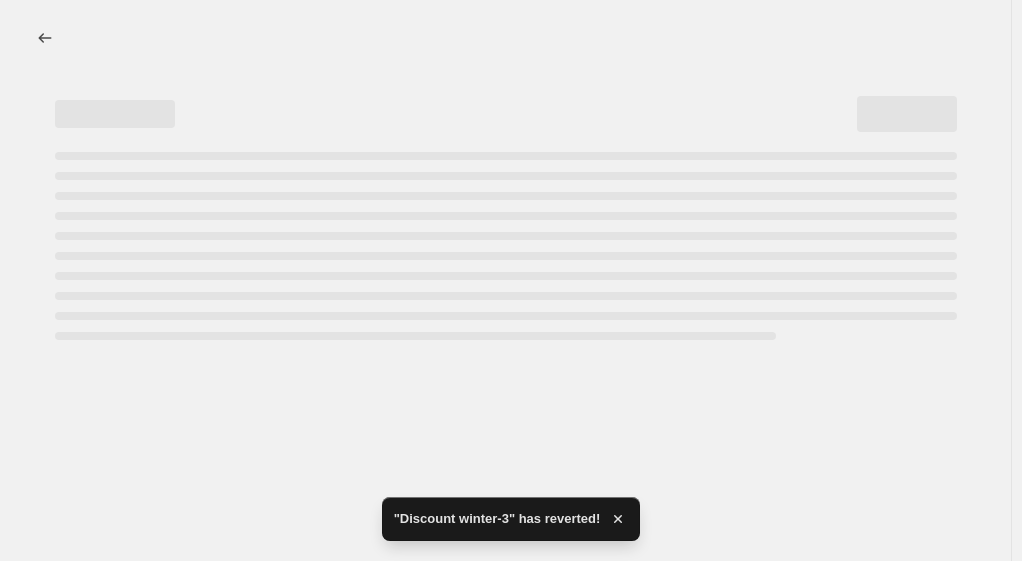 select on "percentage" 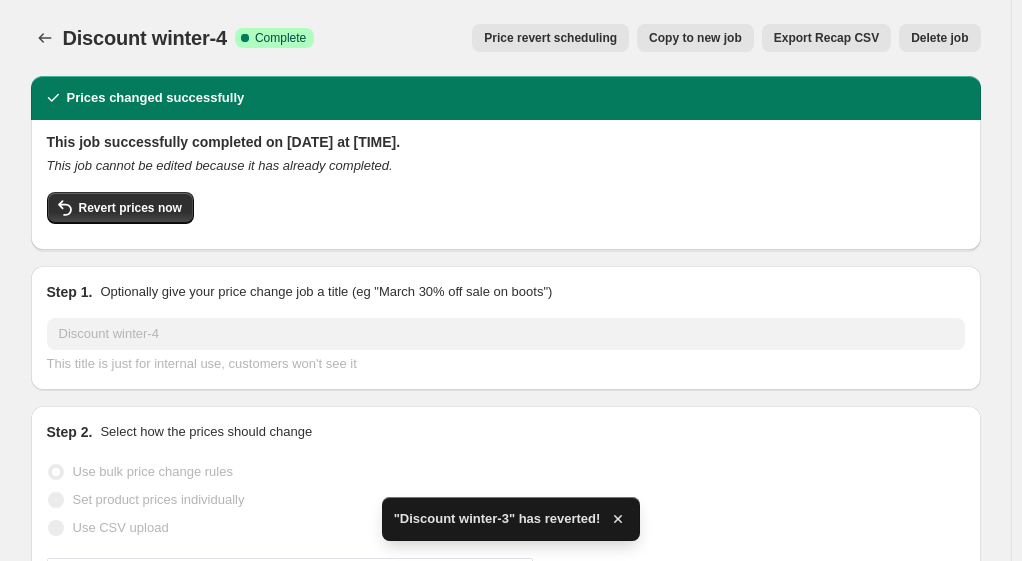 scroll, scrollTop: 16, scrollLeft: 0, axis: vertical 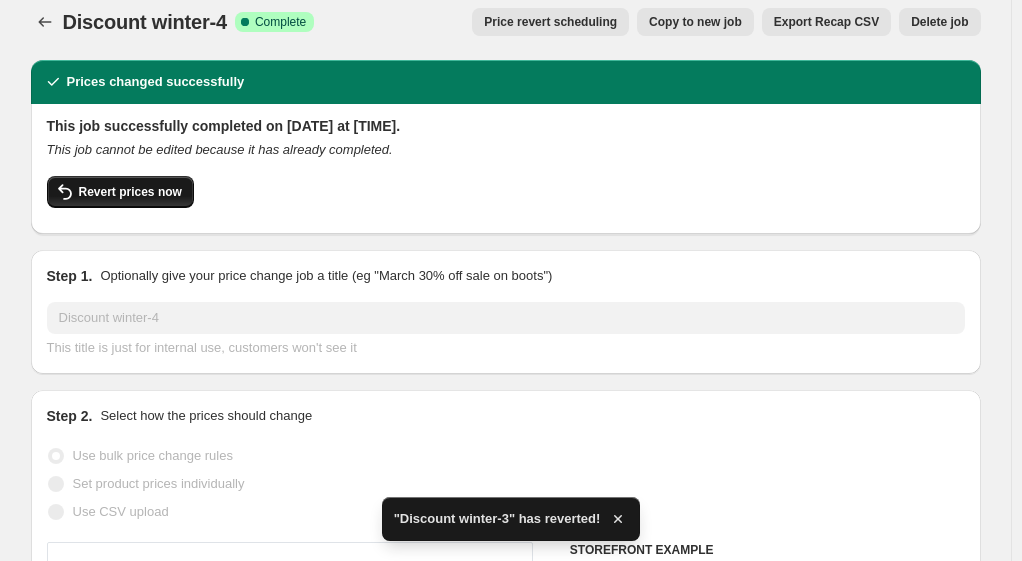 click on "Revert prices now" at bounding box center (130, 192) 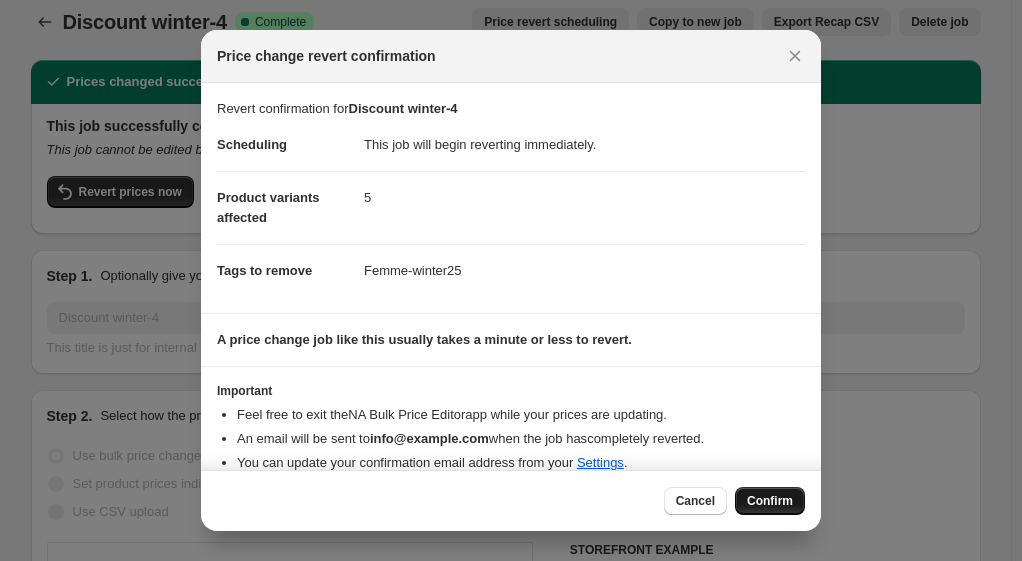 click on "Confirm" at bounding box center [770, 501] 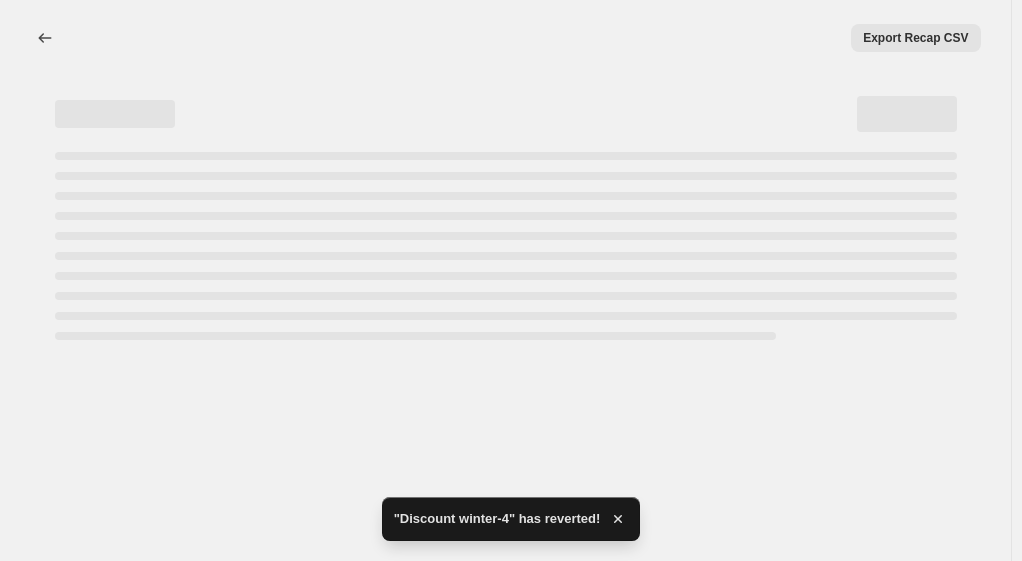 scroll, scrollTop: 0, scrollLeft: 0, axis: both 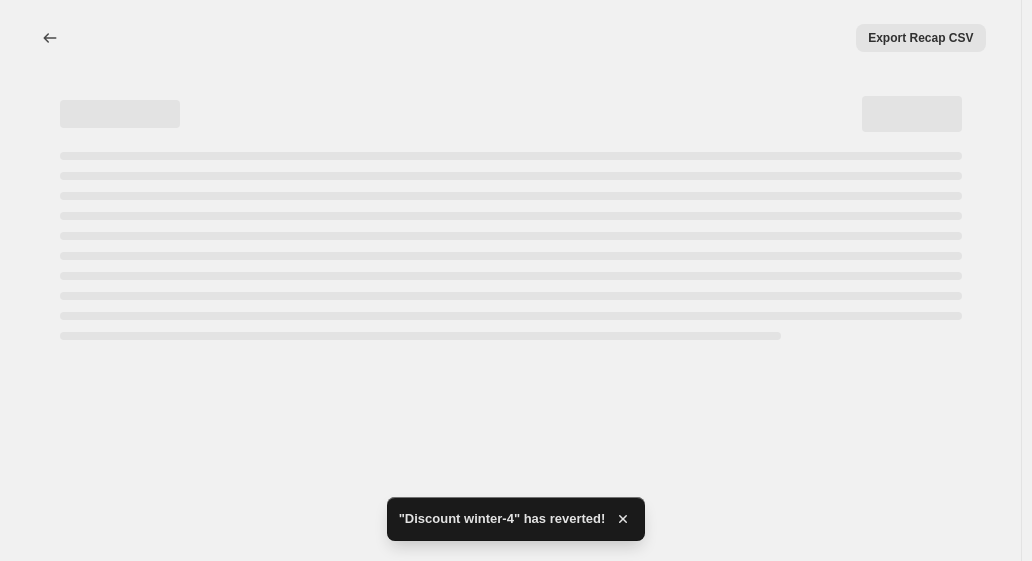 select on "percentage" 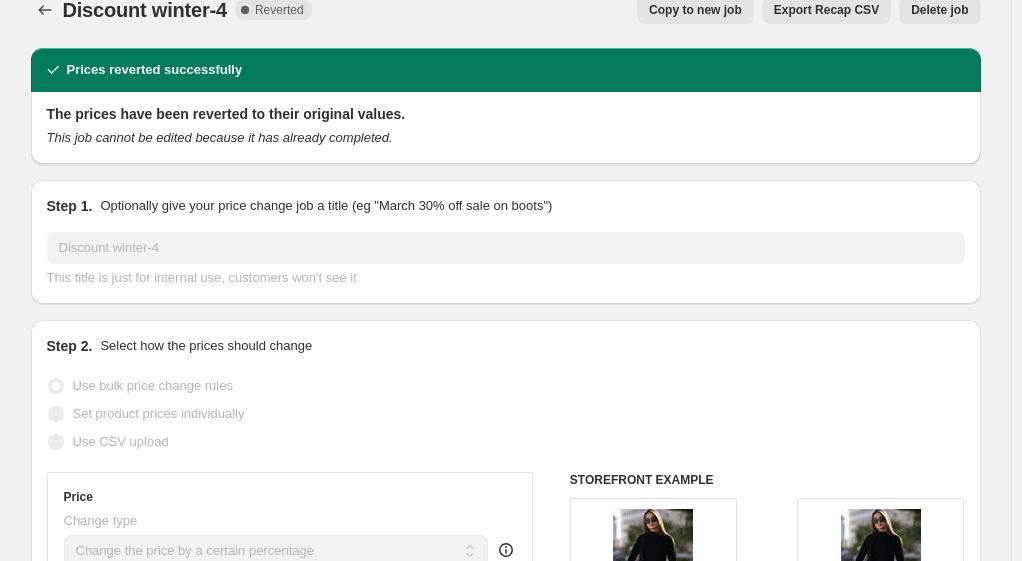scroll, scrollTop: 0, scrollLeft: 0, axis: both 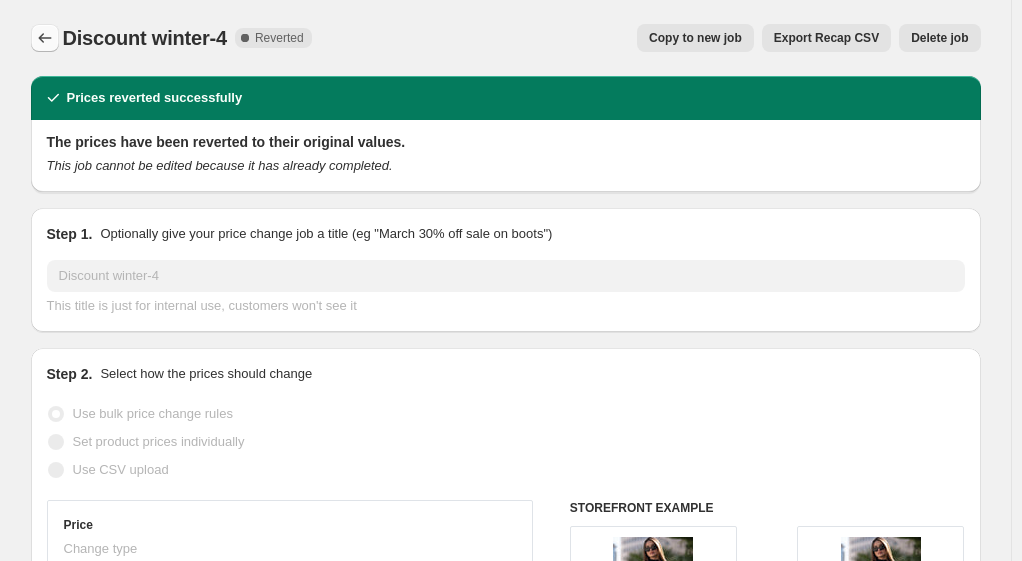 click 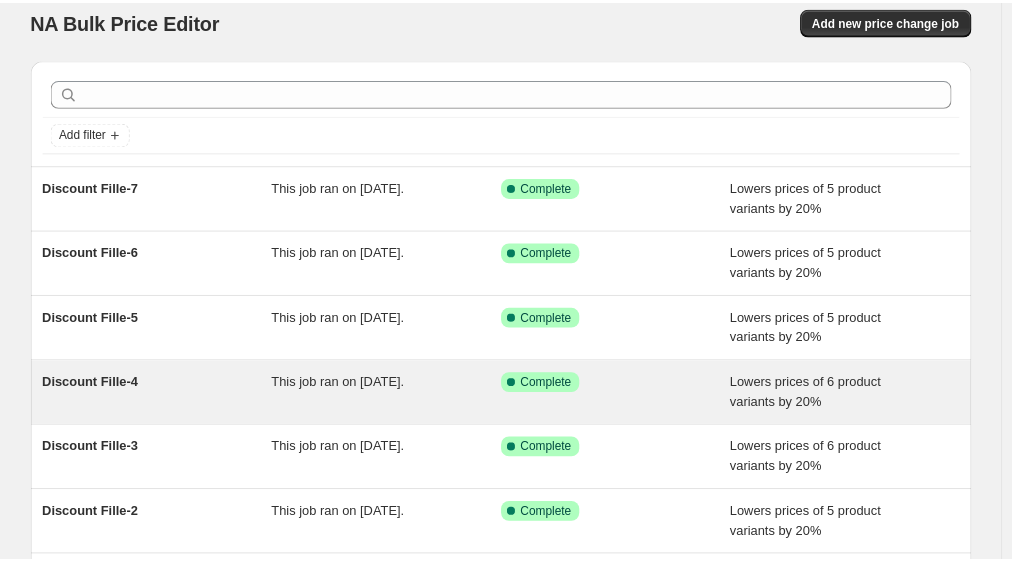 scroll, scrollTop: 16, scrollLeft: 0, axis: vertical 